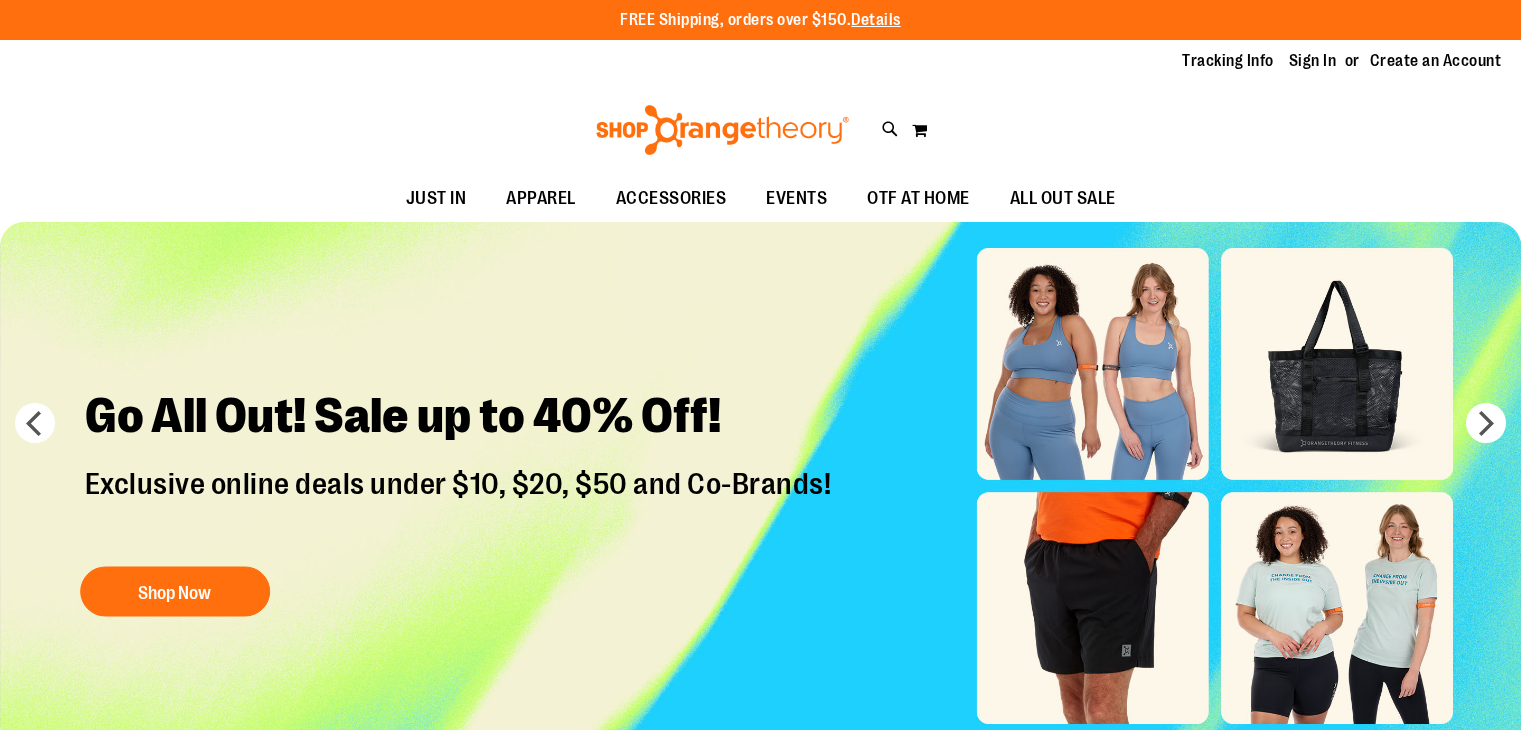 scroll, scrollTop: 0, scrollLeft: 0, axis: both 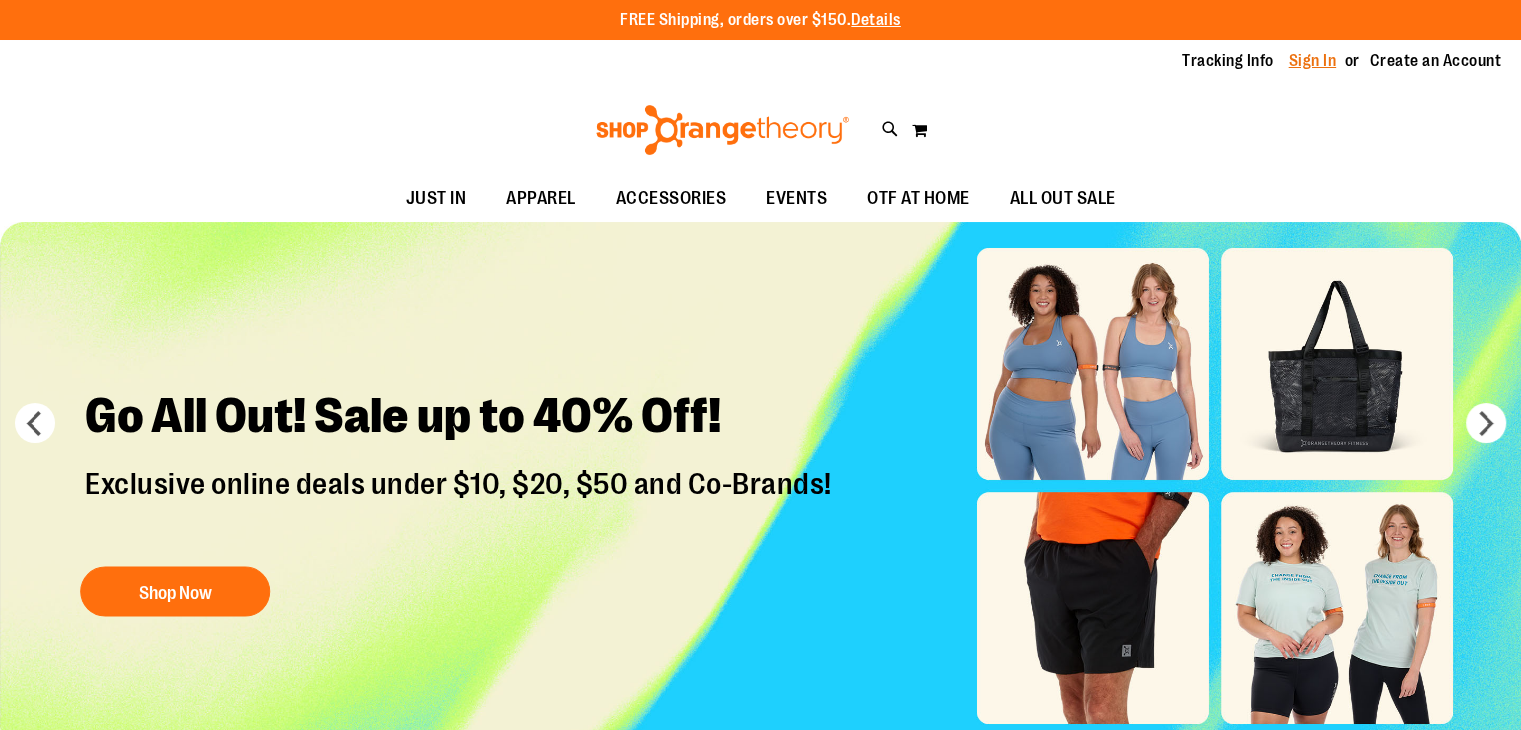 click on "Sign In" at bounding box center [1313, 61] 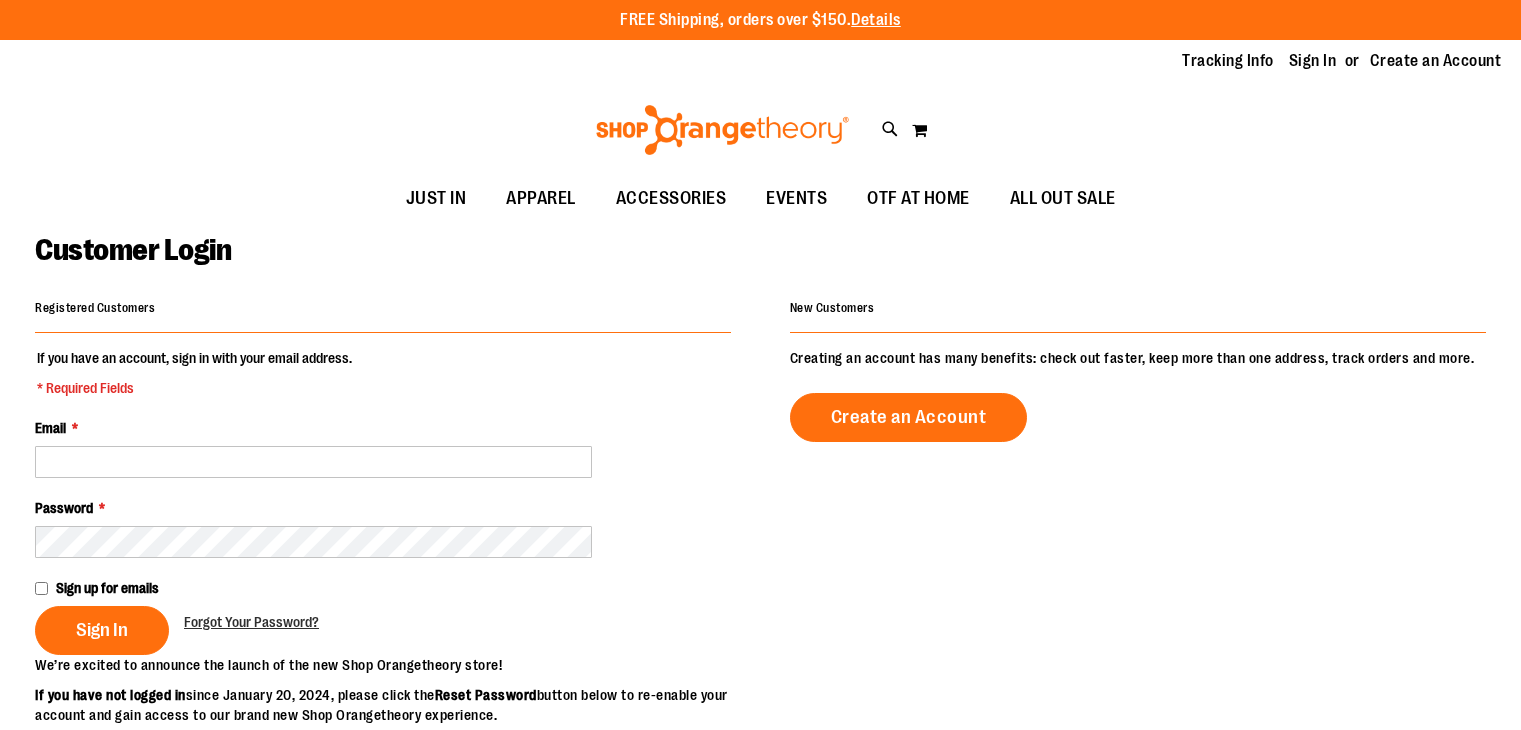 scroll, scrollTop: 0, scrollLeft: 0, axis: both 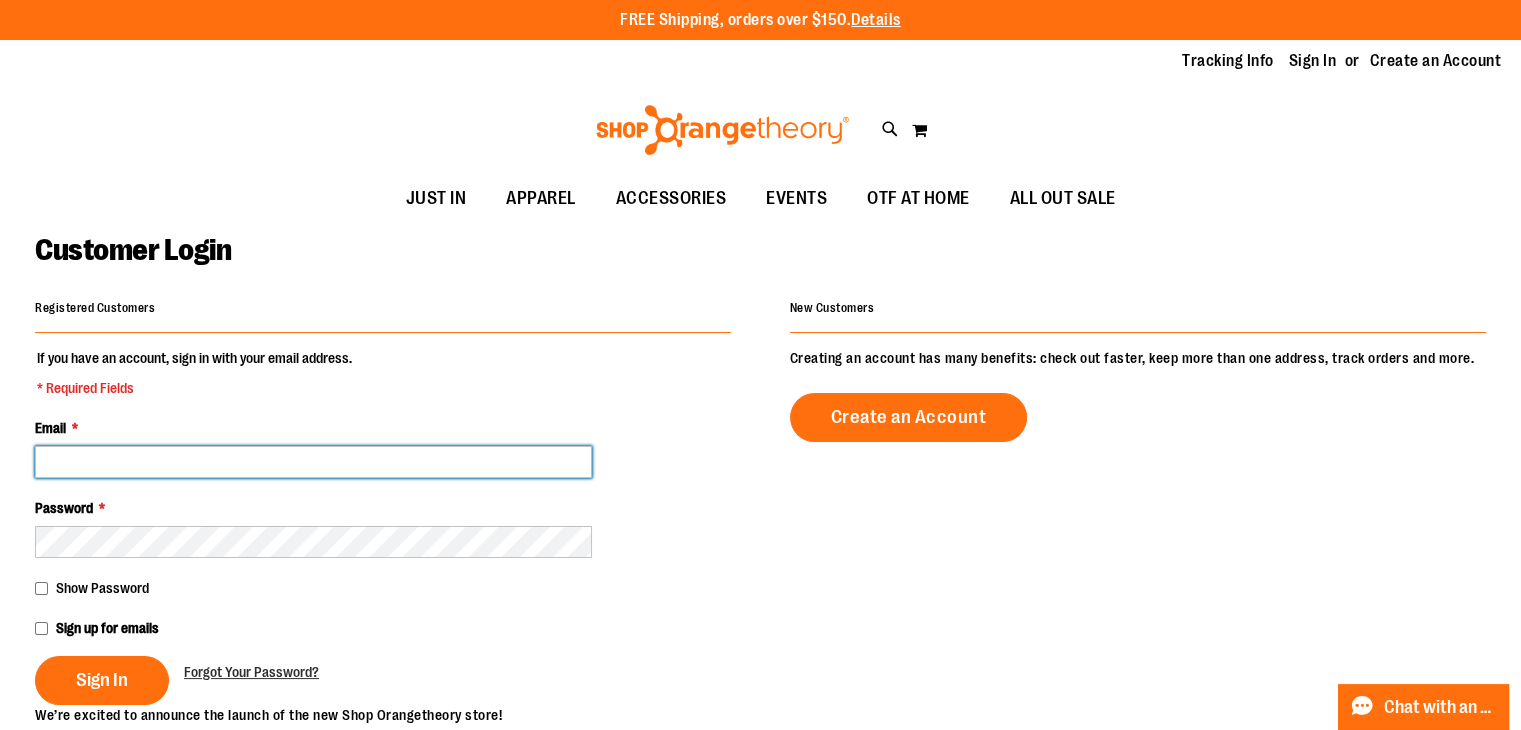 click on "Email *" at bounding box center [313, 462] 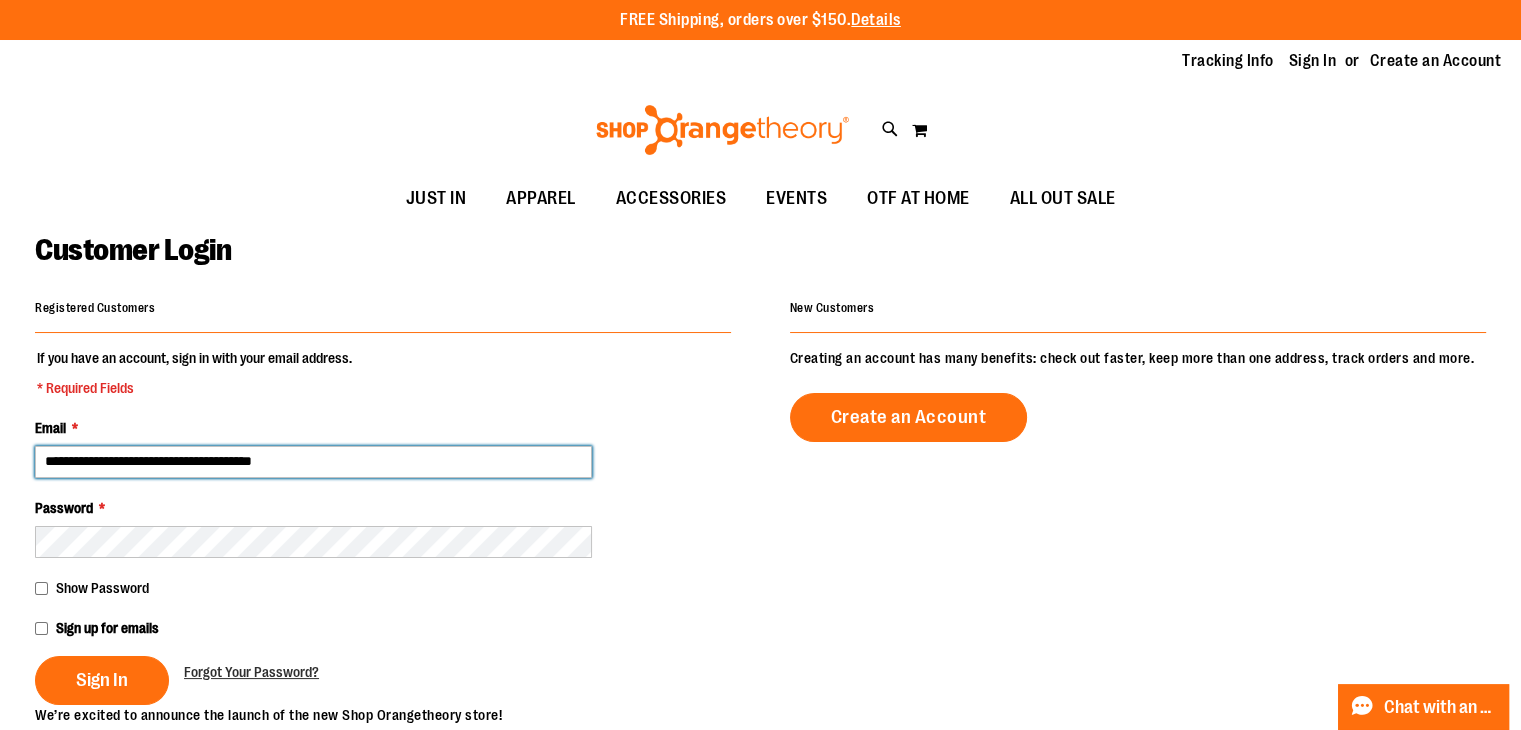 type on "**********" 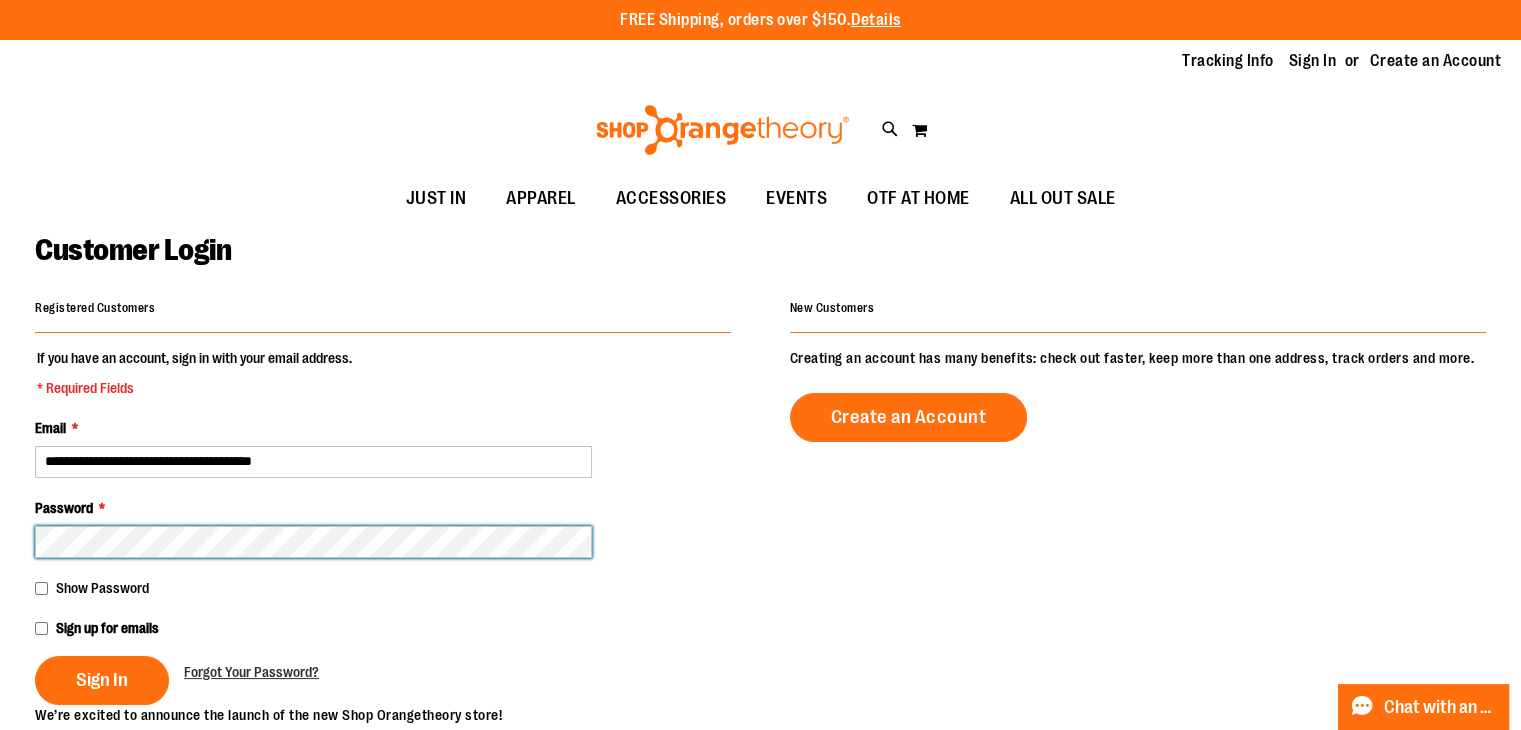 click on "Sign In" at bounding box center [102, 680] 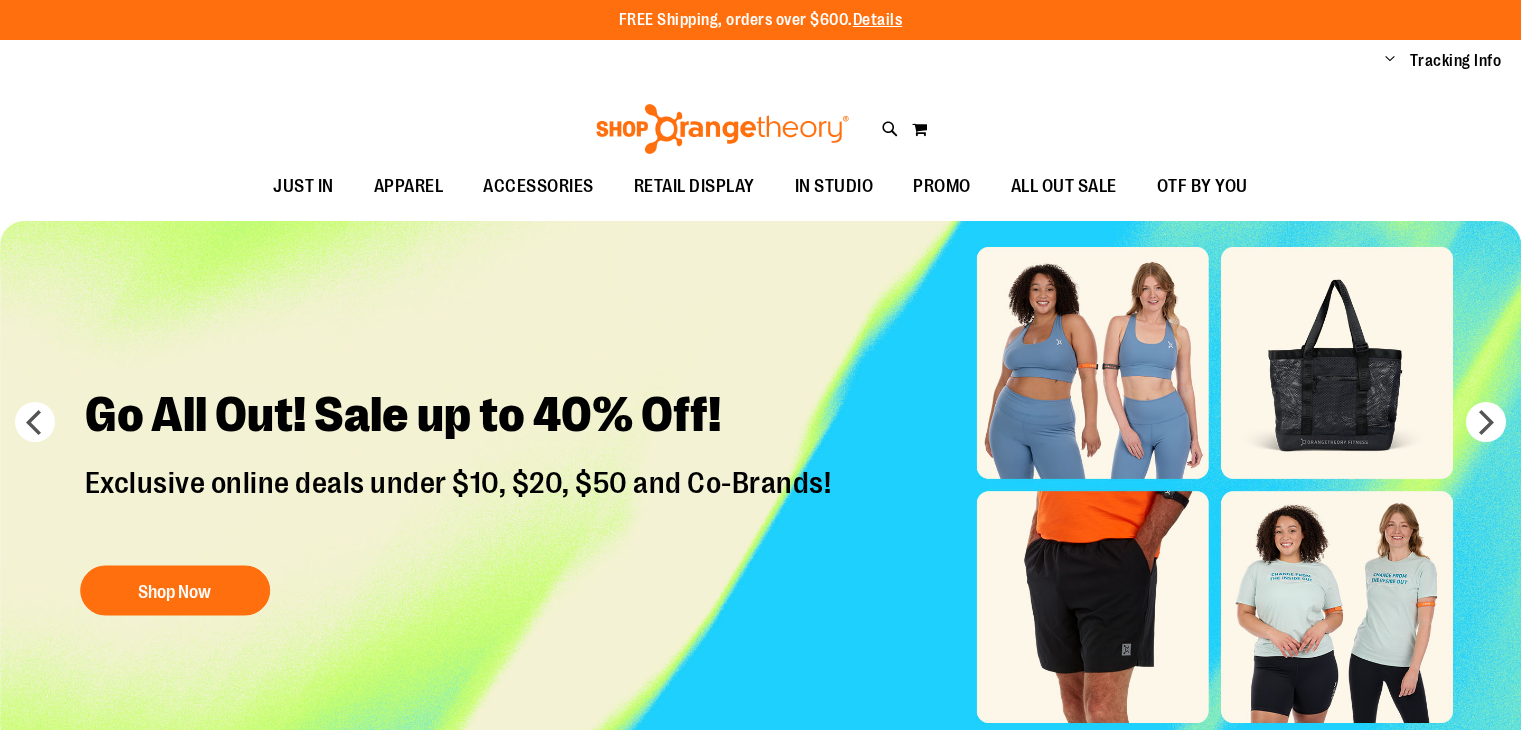 scroll, scrollTop: 0, scrollLeft: 0, axis: both 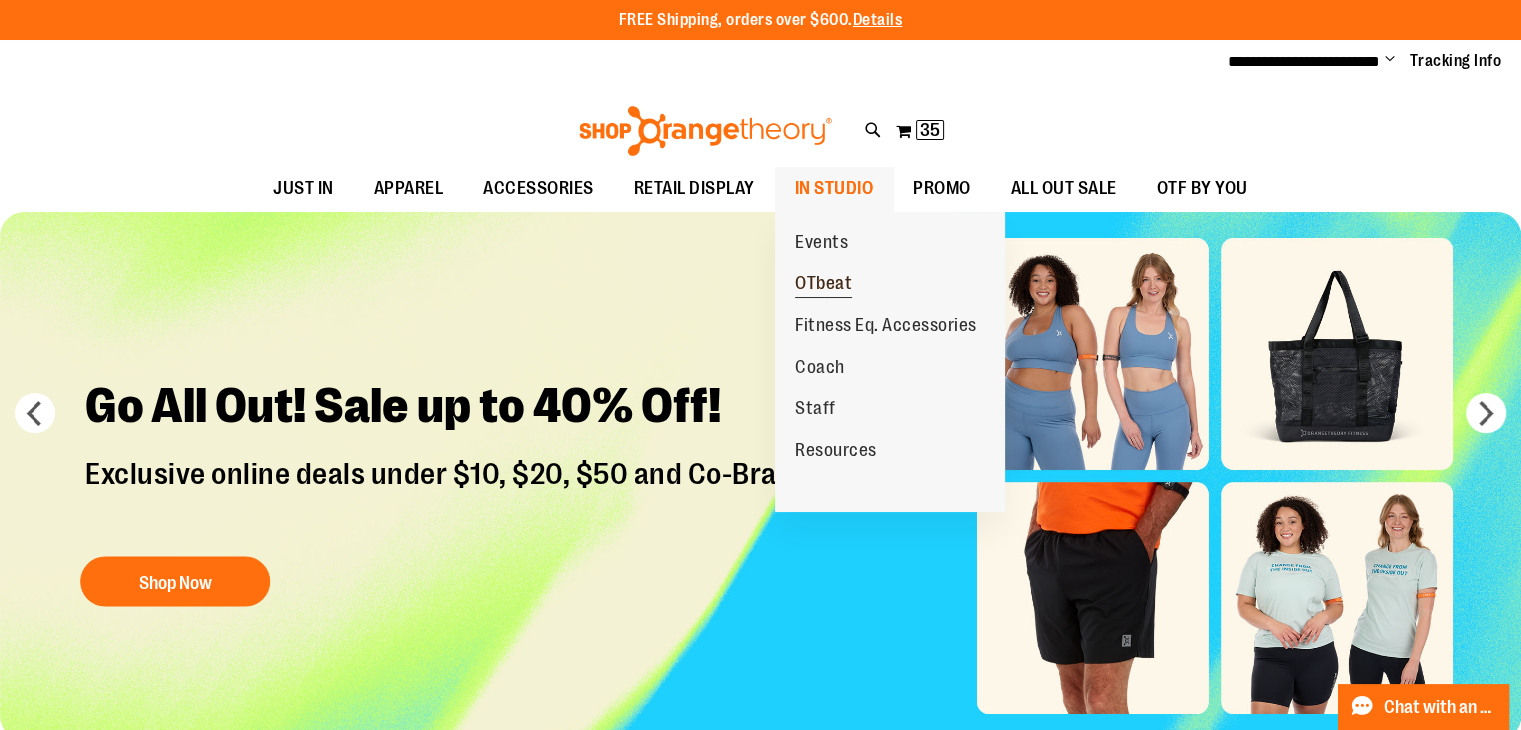click on "OTbeat" at bounding box center [823, 285] 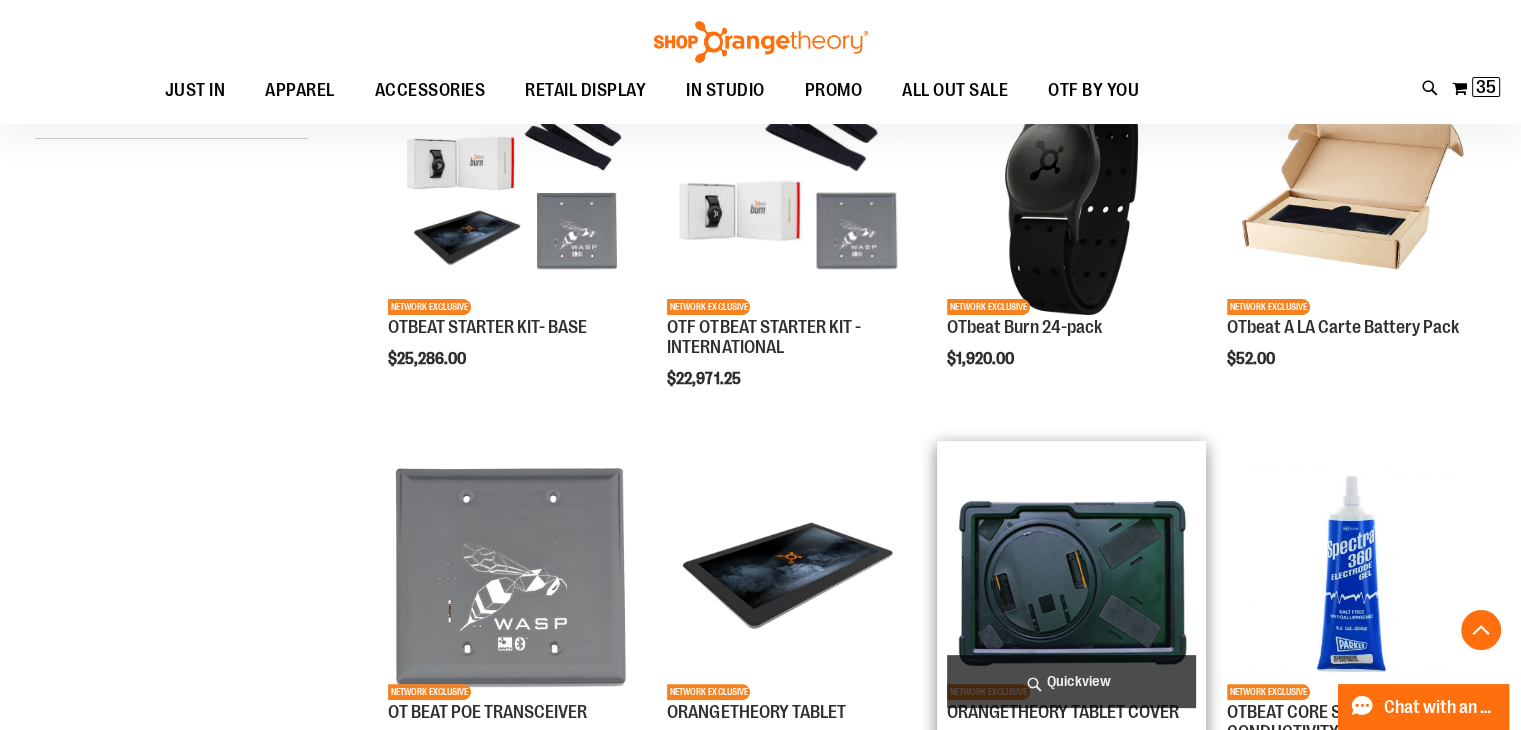 scroll, scrollTop: 345, scrollLeft: 0, axis: vertical 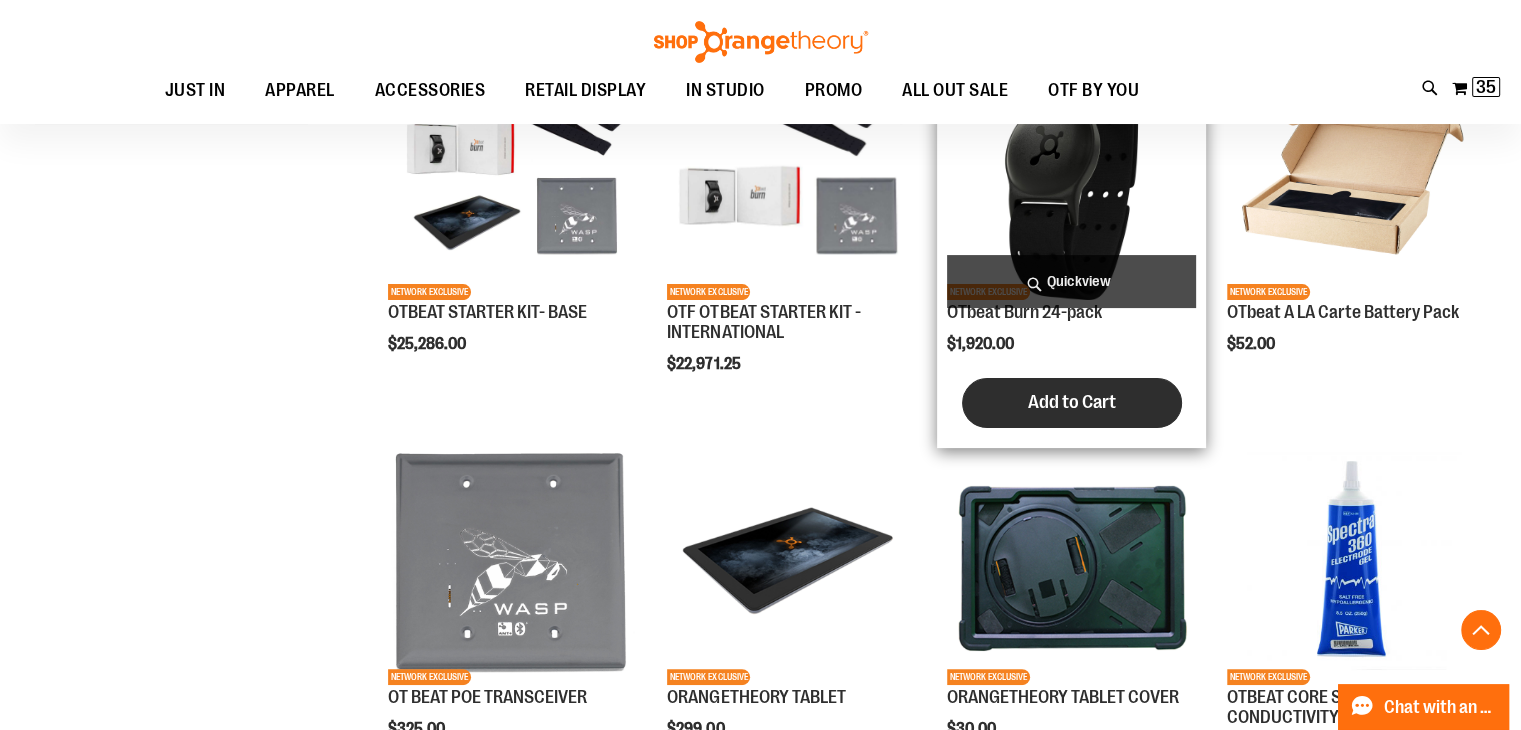 click on "Add to Cart" at bounding box center (1072, 402) 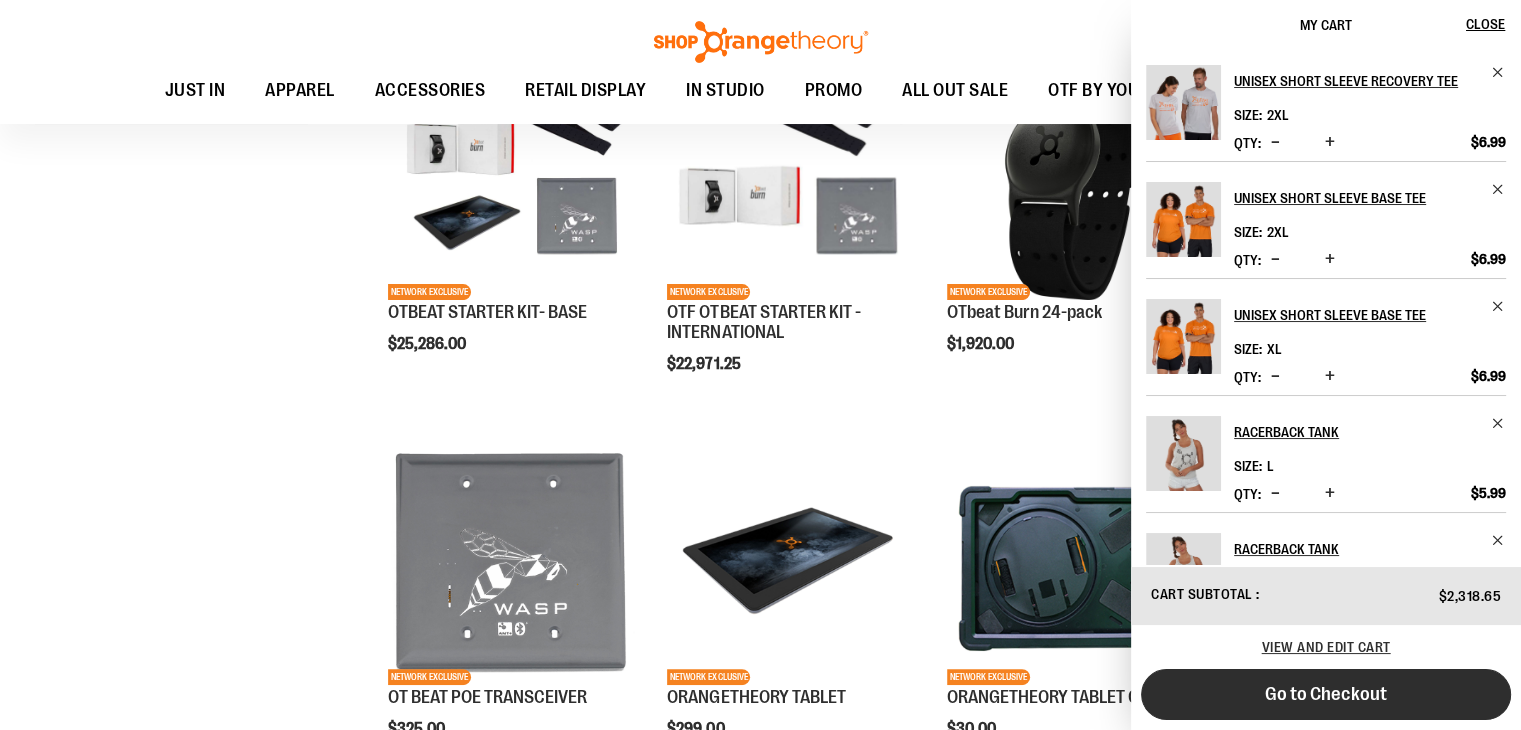 click on "Go to Checkout" at bounding box center [1326, 694] 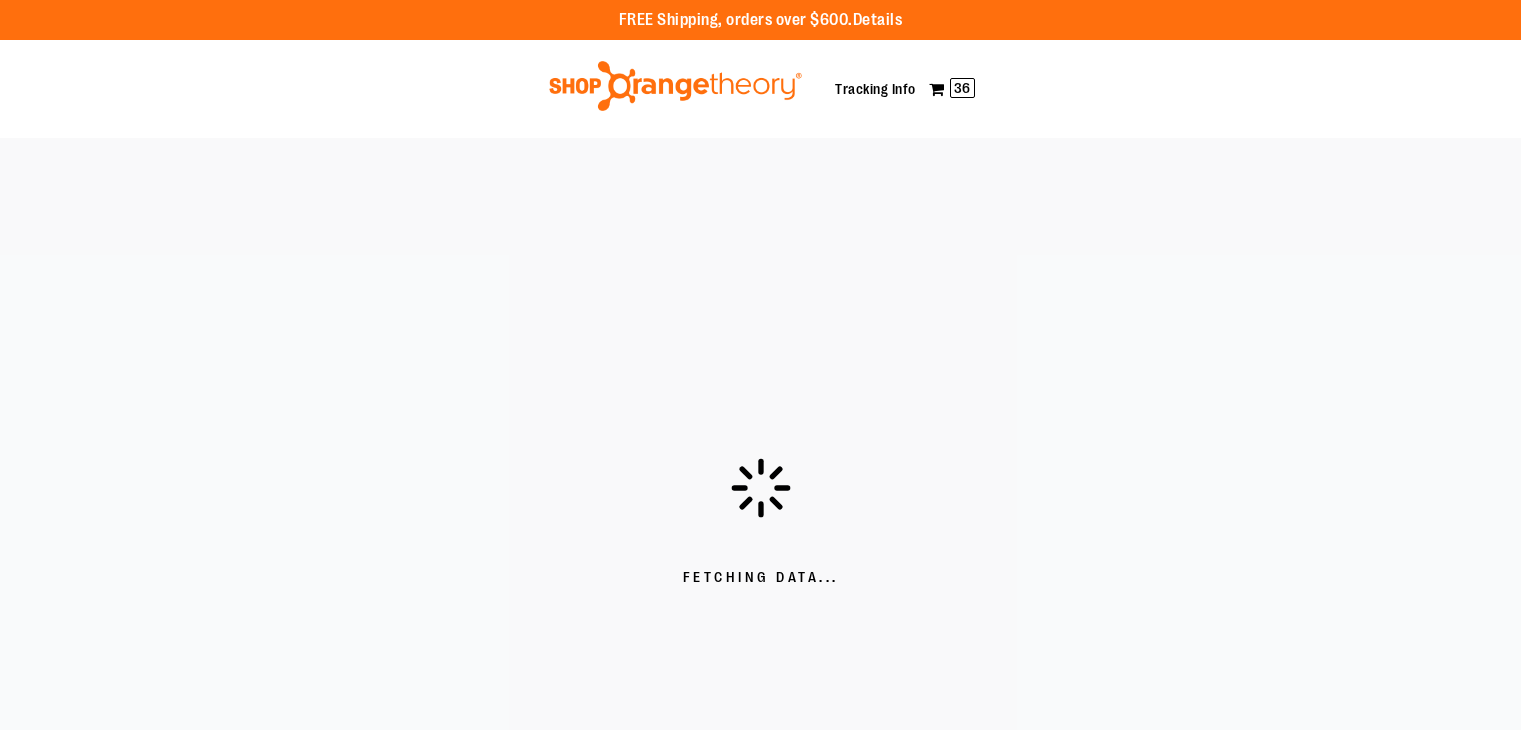 scroll, scrollTop: 0, scrollLeft: 0, axis: both 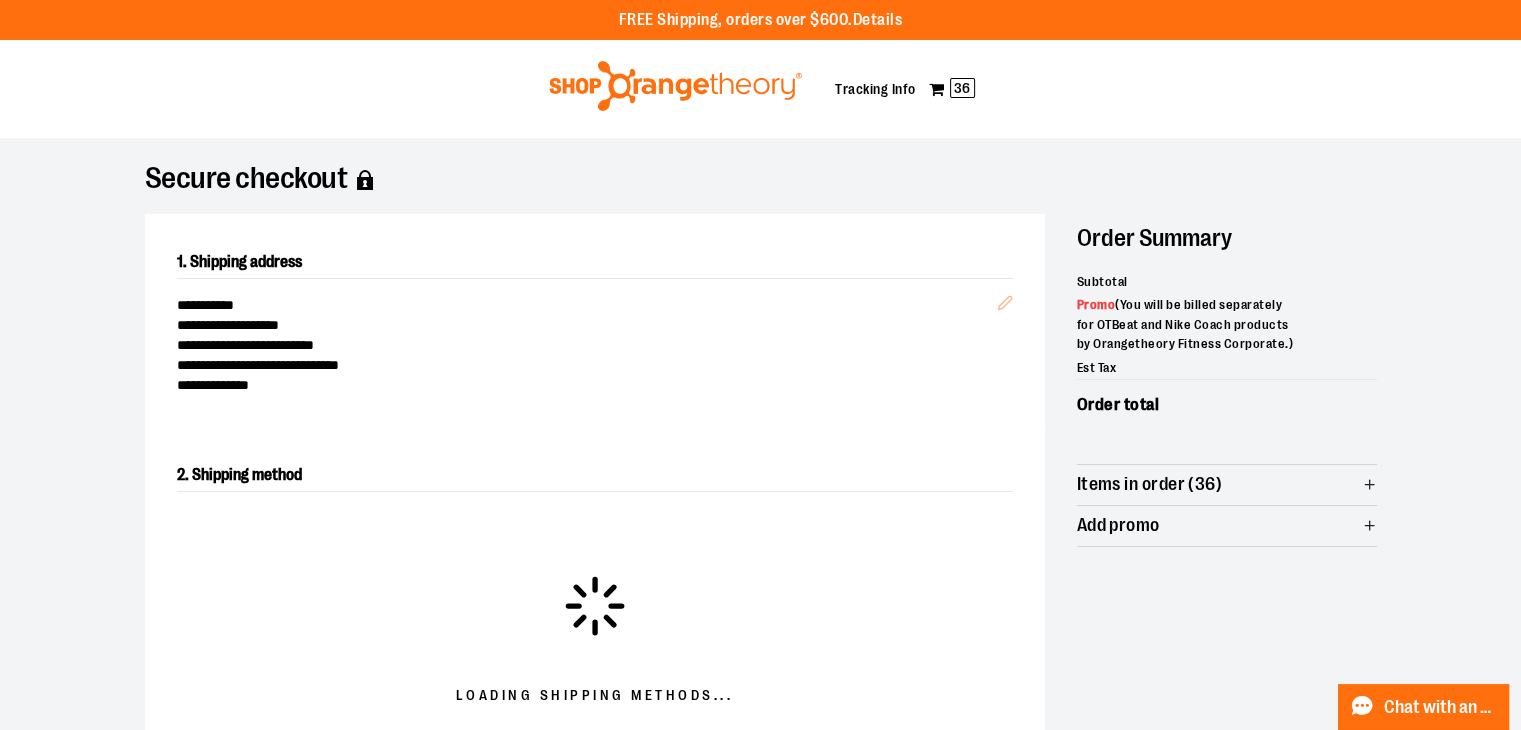click on "Items in order (36)" at bounding box center [1150, 484] 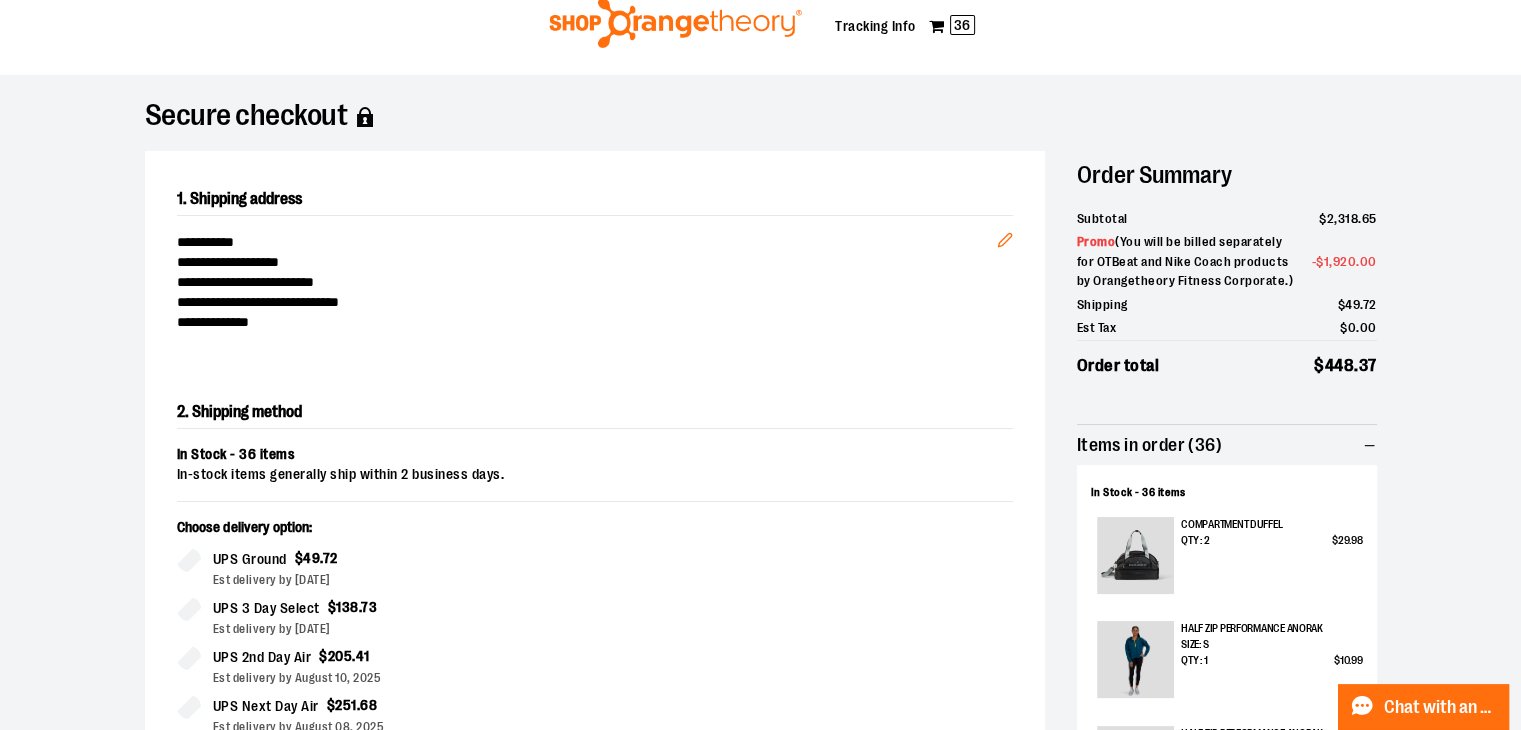 scroll, scrollTop: 0, scrollLeft: 0, axis: both 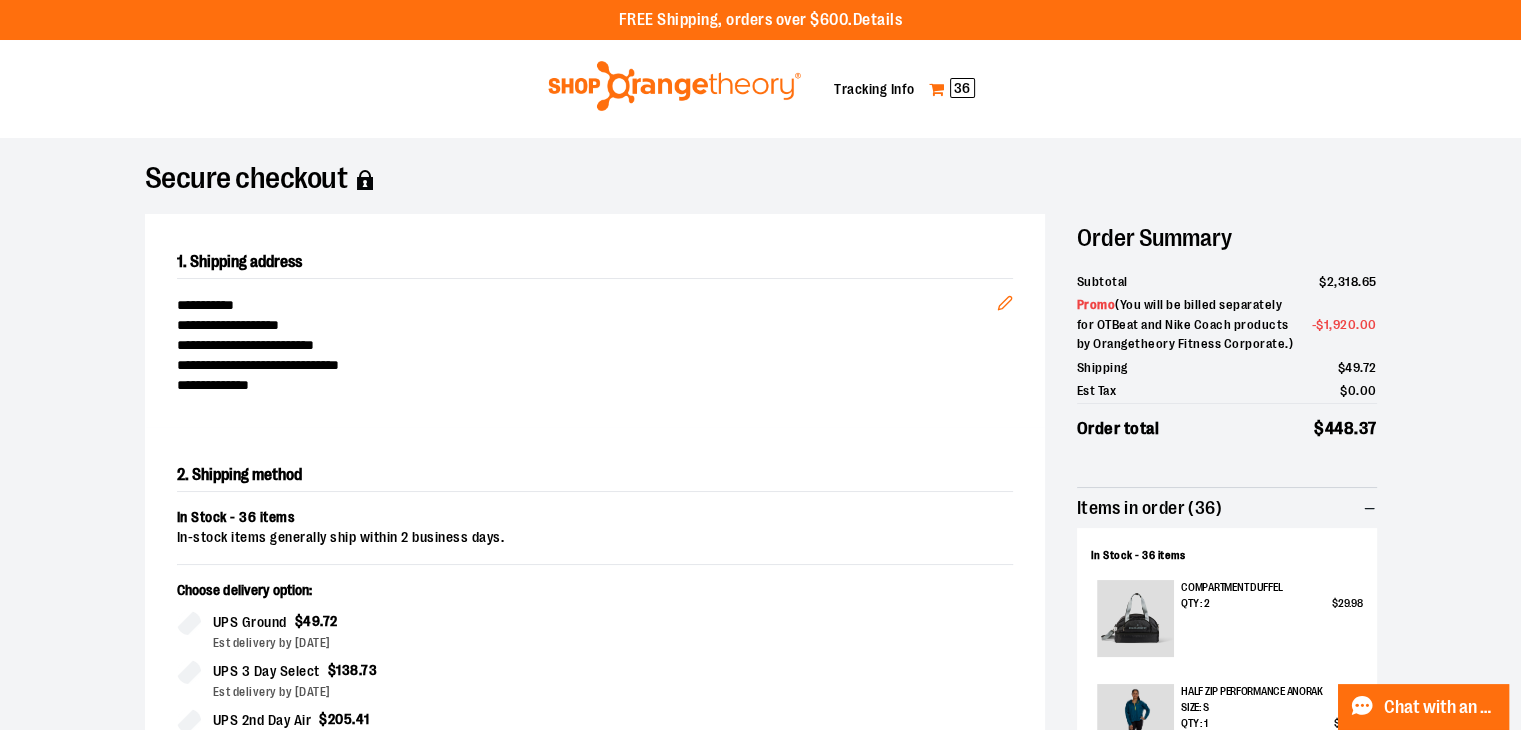 click on "My Cart
36" at bounding box center [952, 89] 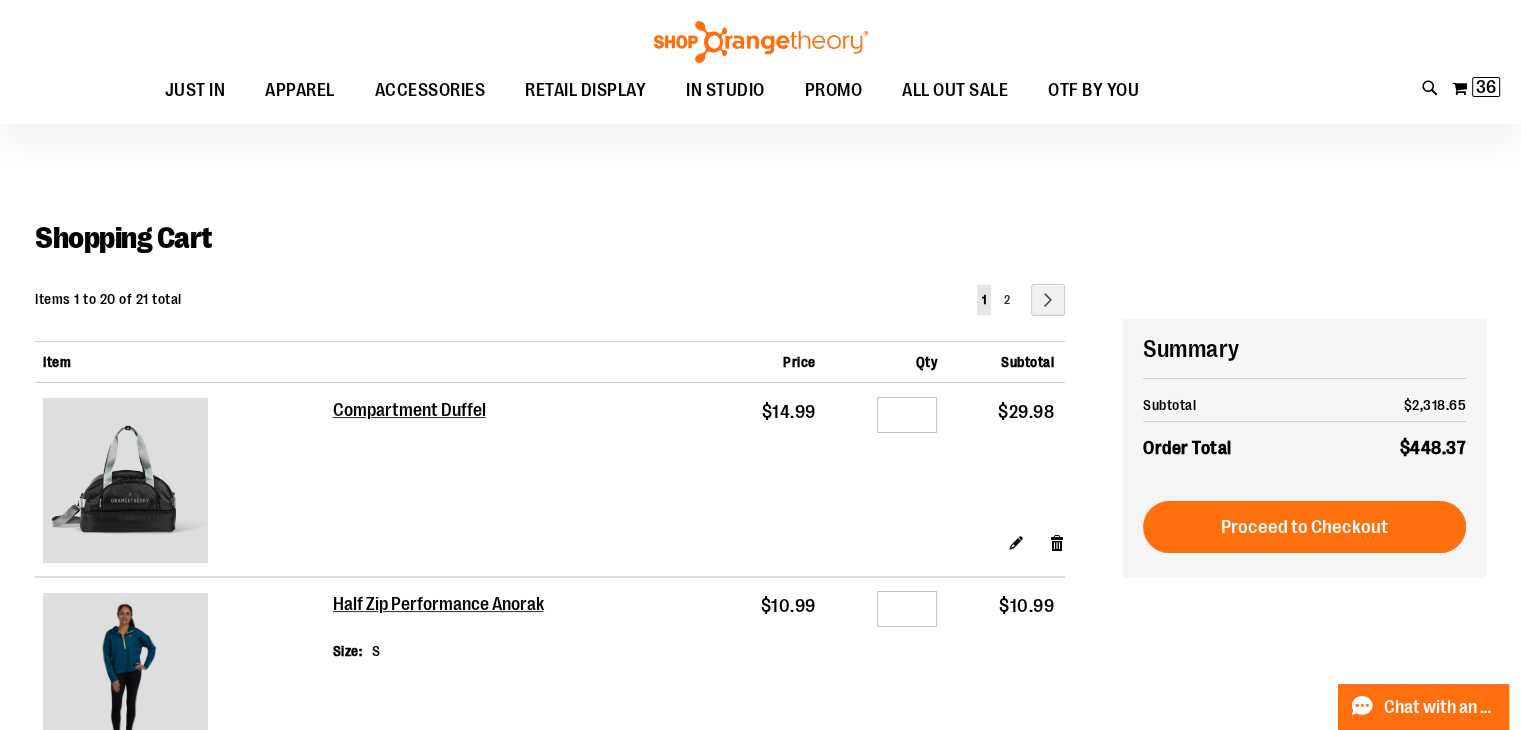 scroll, scrollTop: 206, scrollLeft: 0, axis: vertical 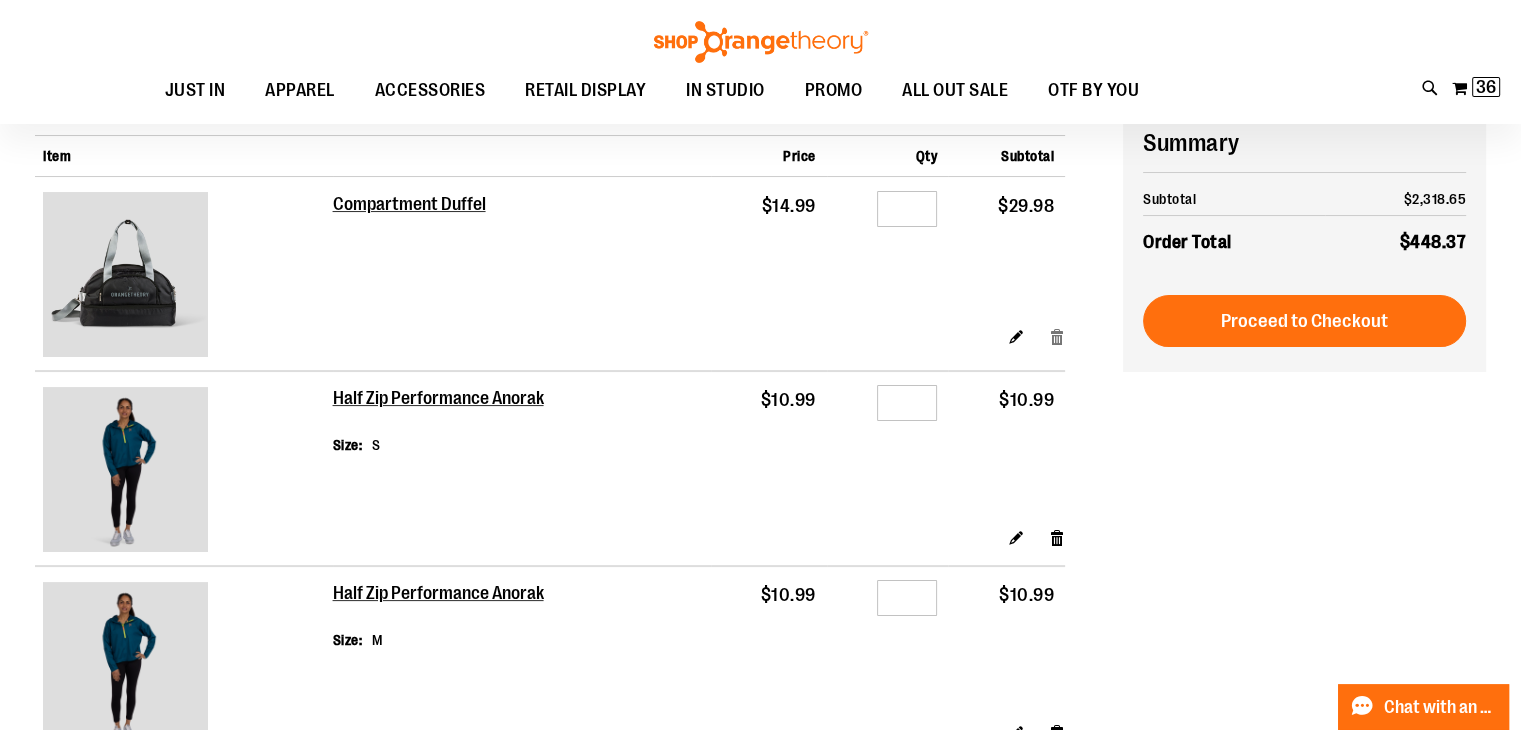 click on "Remove item" at bounding box center (1057, 336) 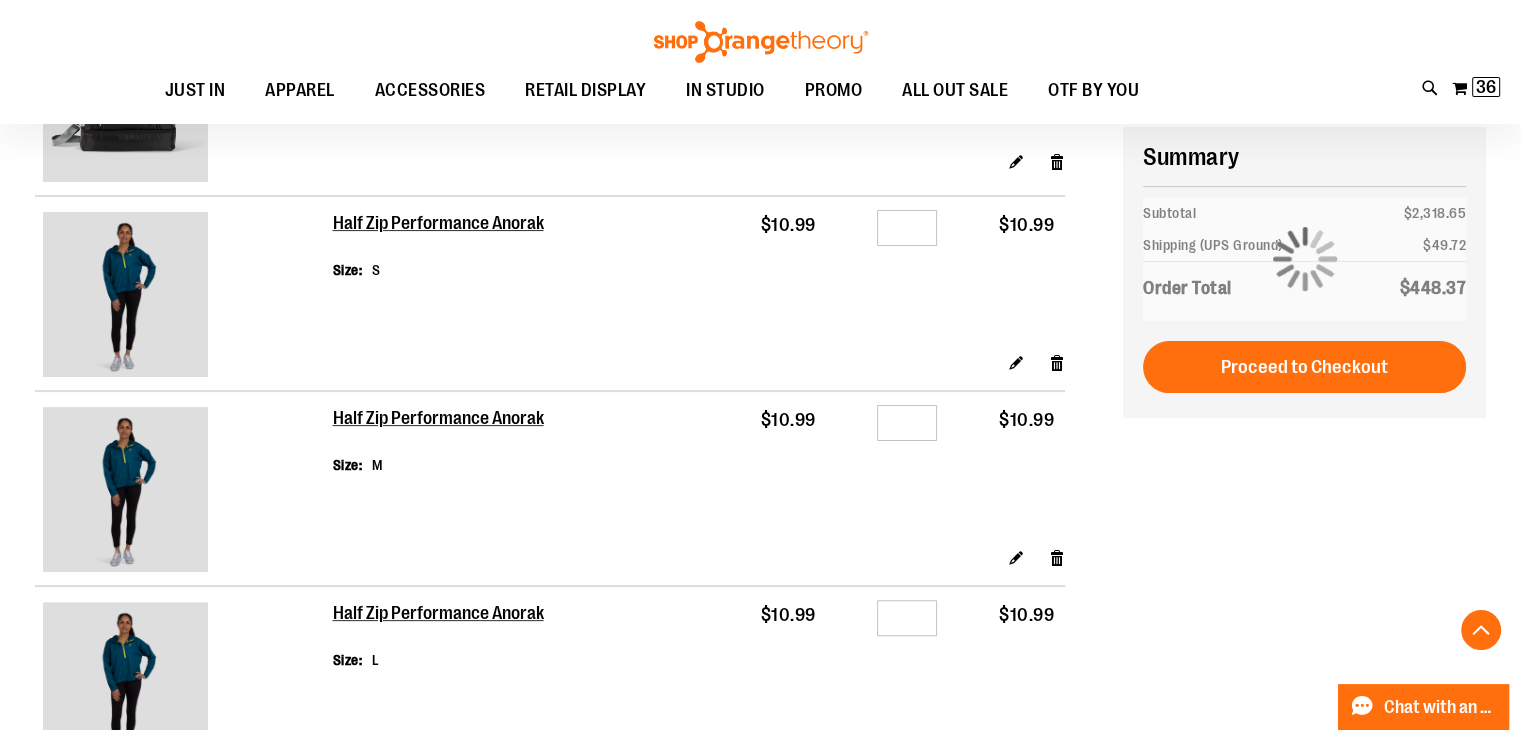 scroll, scrollTop: 385, scrollLeft: 0, axis: vertical 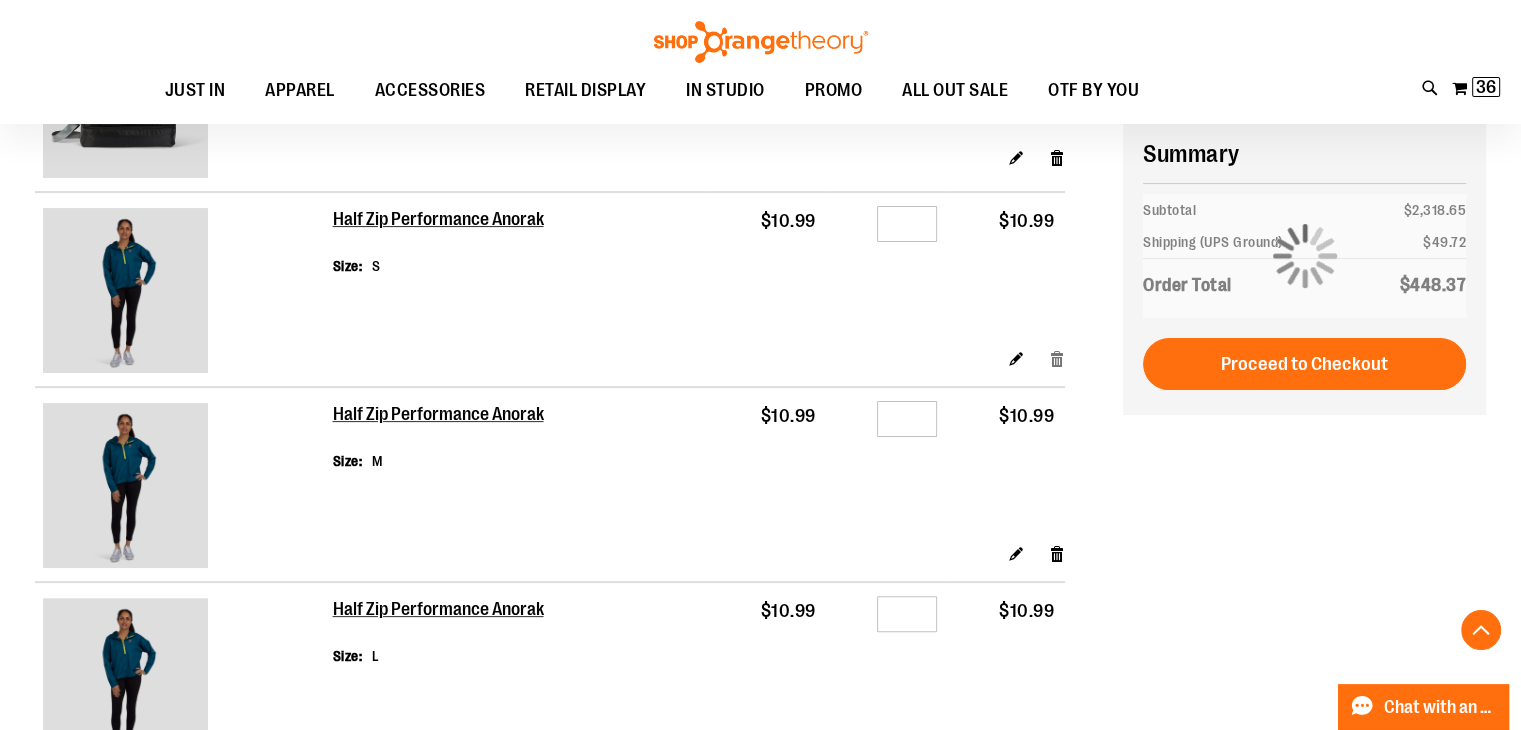 click on "Remove item" at bounding box center [1057, 358] 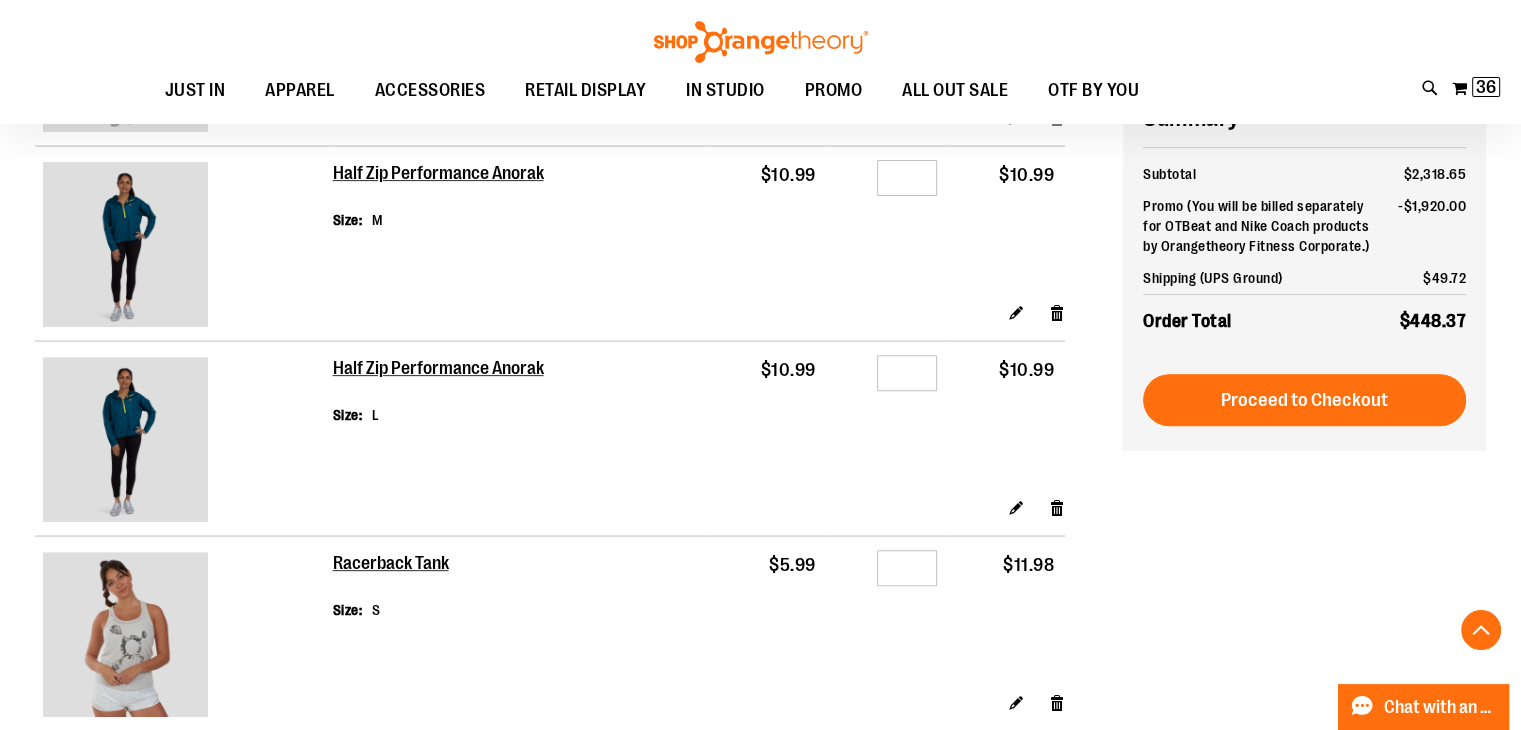 scroll, scrollTop: 656, scrollLeft: 0, axis: vertical 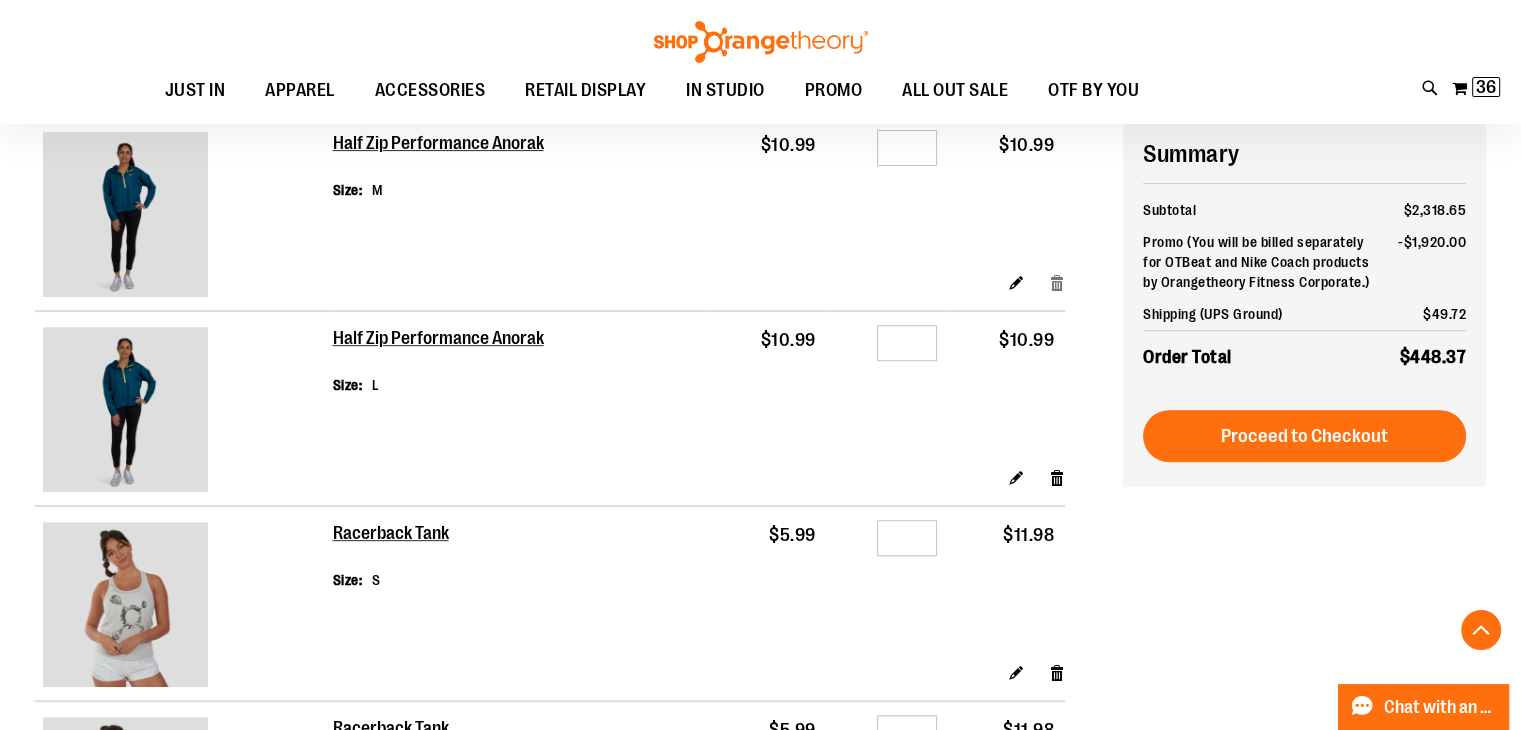 click on "Remove item" at bounding box center (1057, 282) 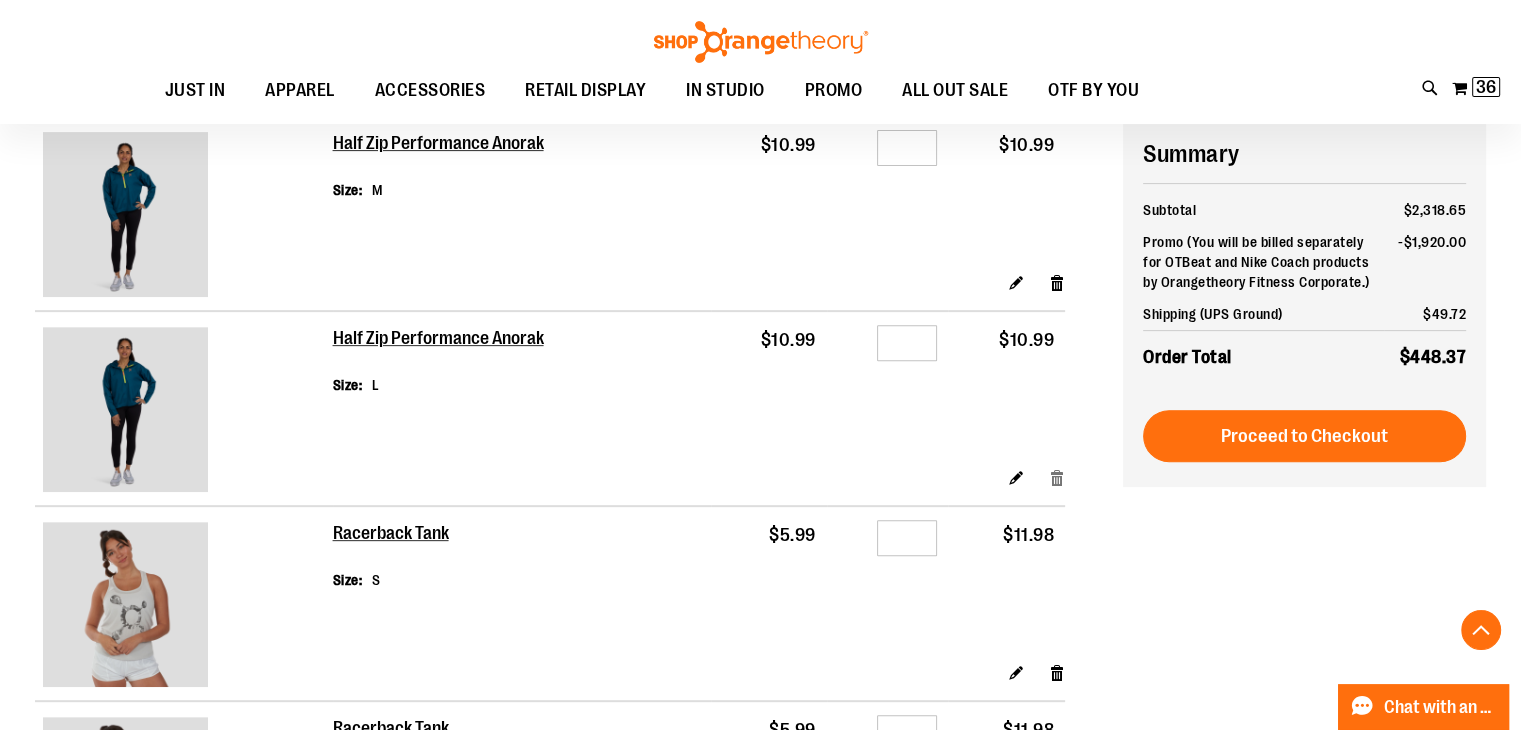 click on "Remove item" at bounding box center [1057, 477] 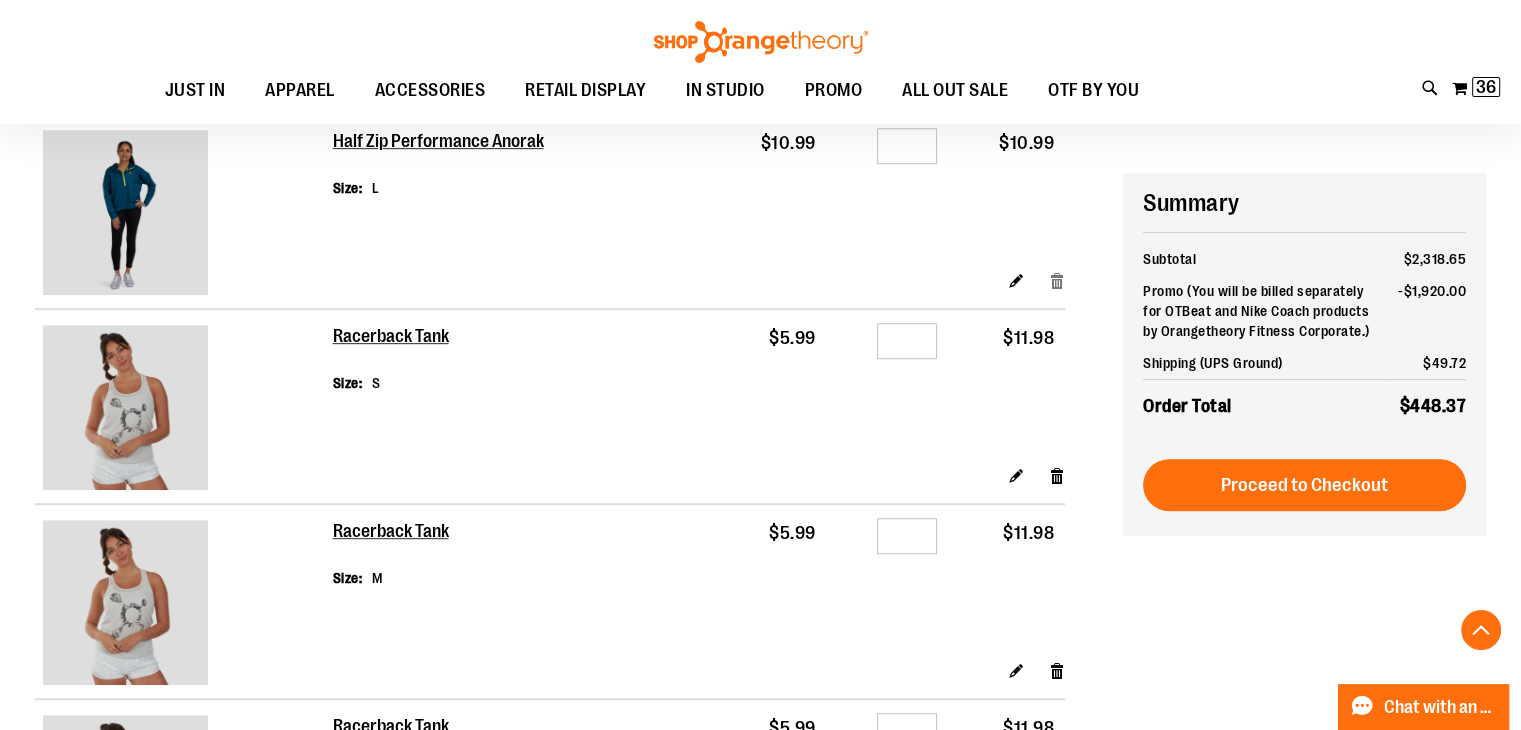 scroll, scrollTop: 916, scrollLeft: 0, axis: vertical 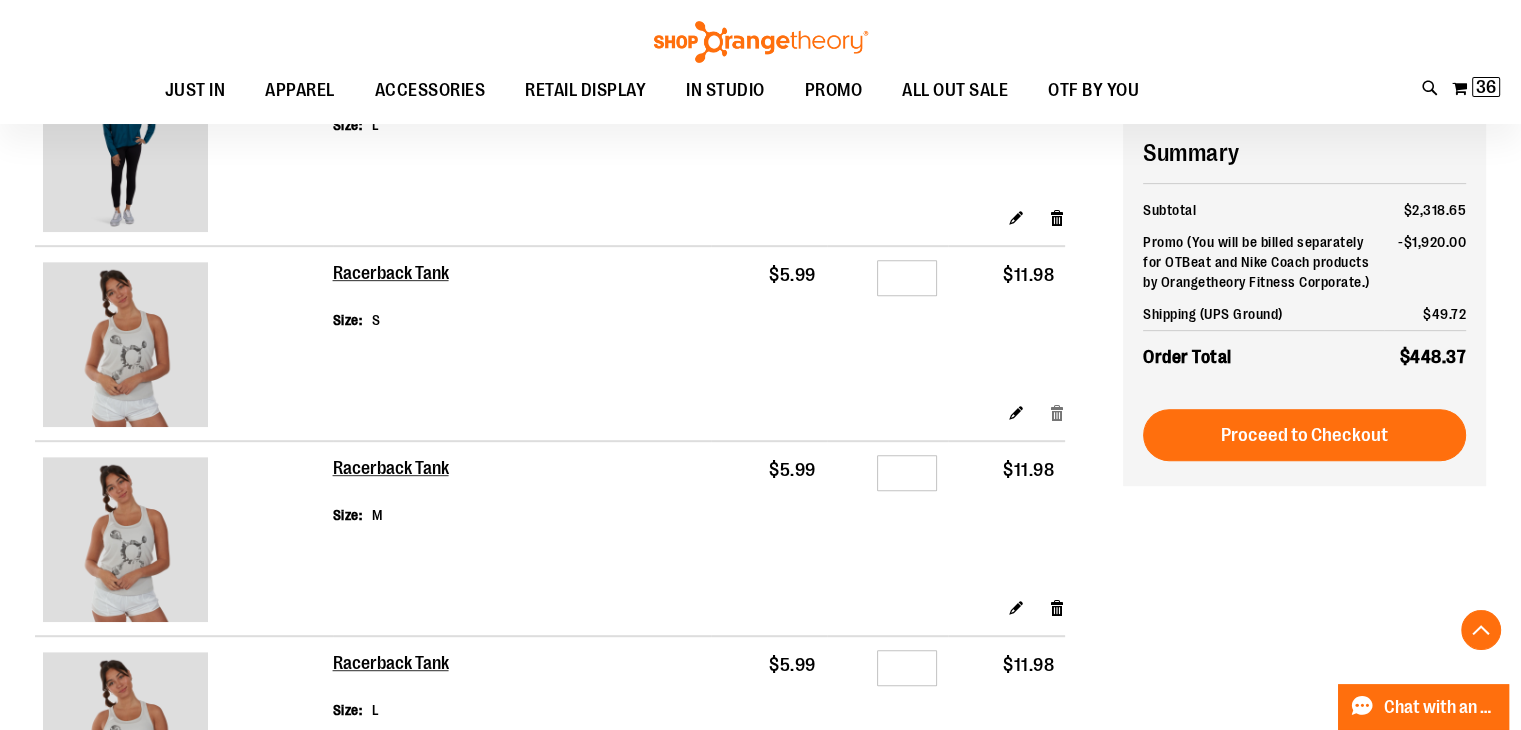 click on "Remove item" at bounding box center [1057, 412] 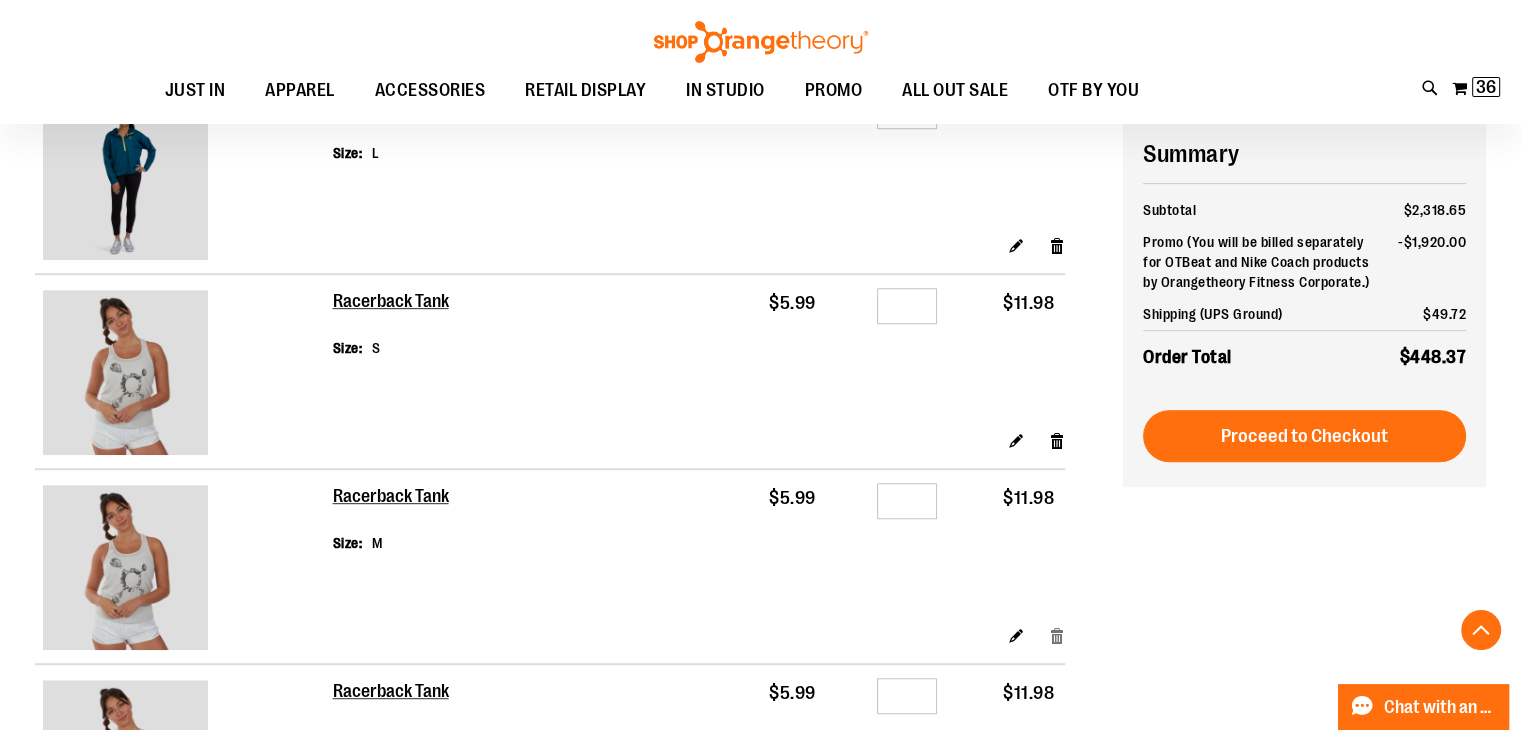 scroll, scrollTop: 888, scrollLeft: 0, axis: vertical 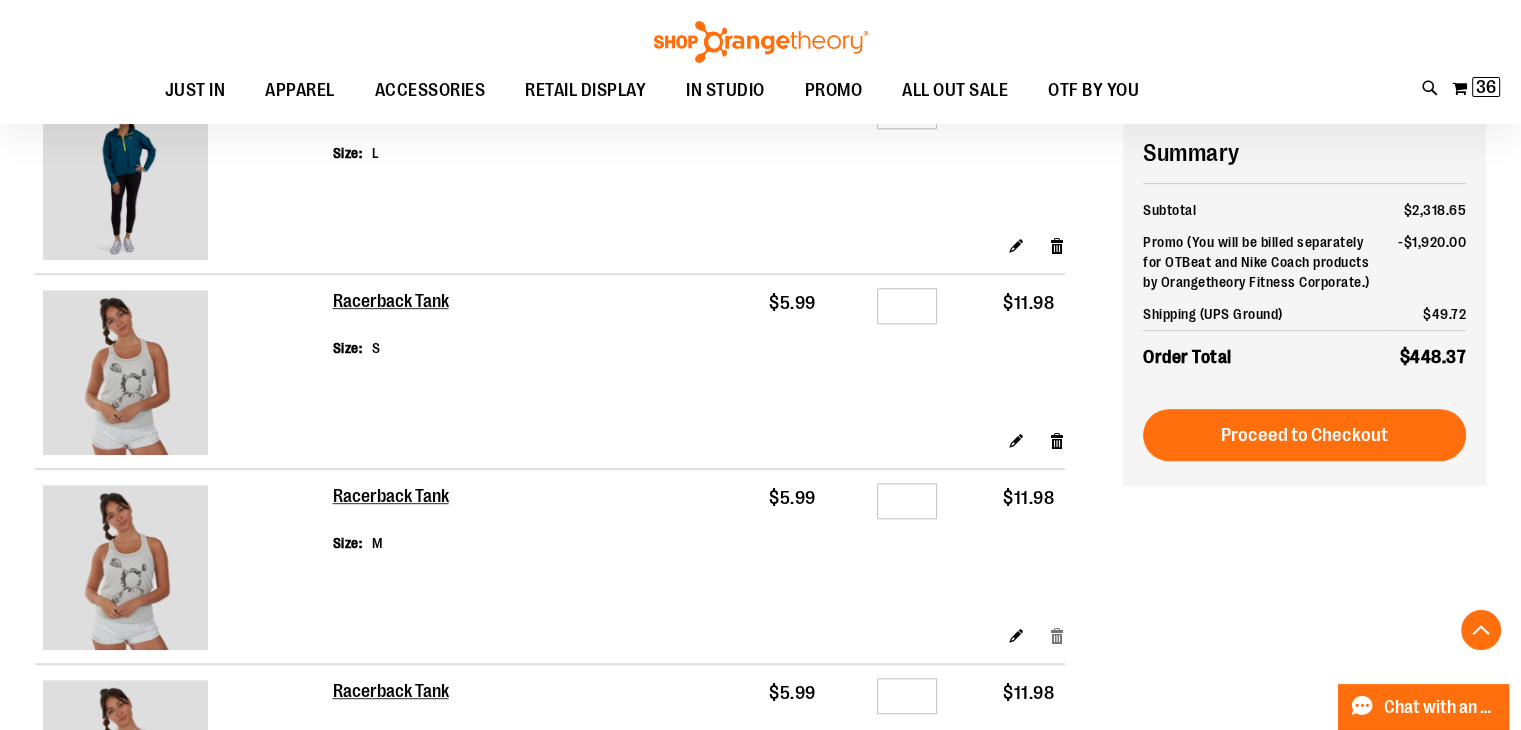 click on "Remove item" at bounding box center [1057, 635] 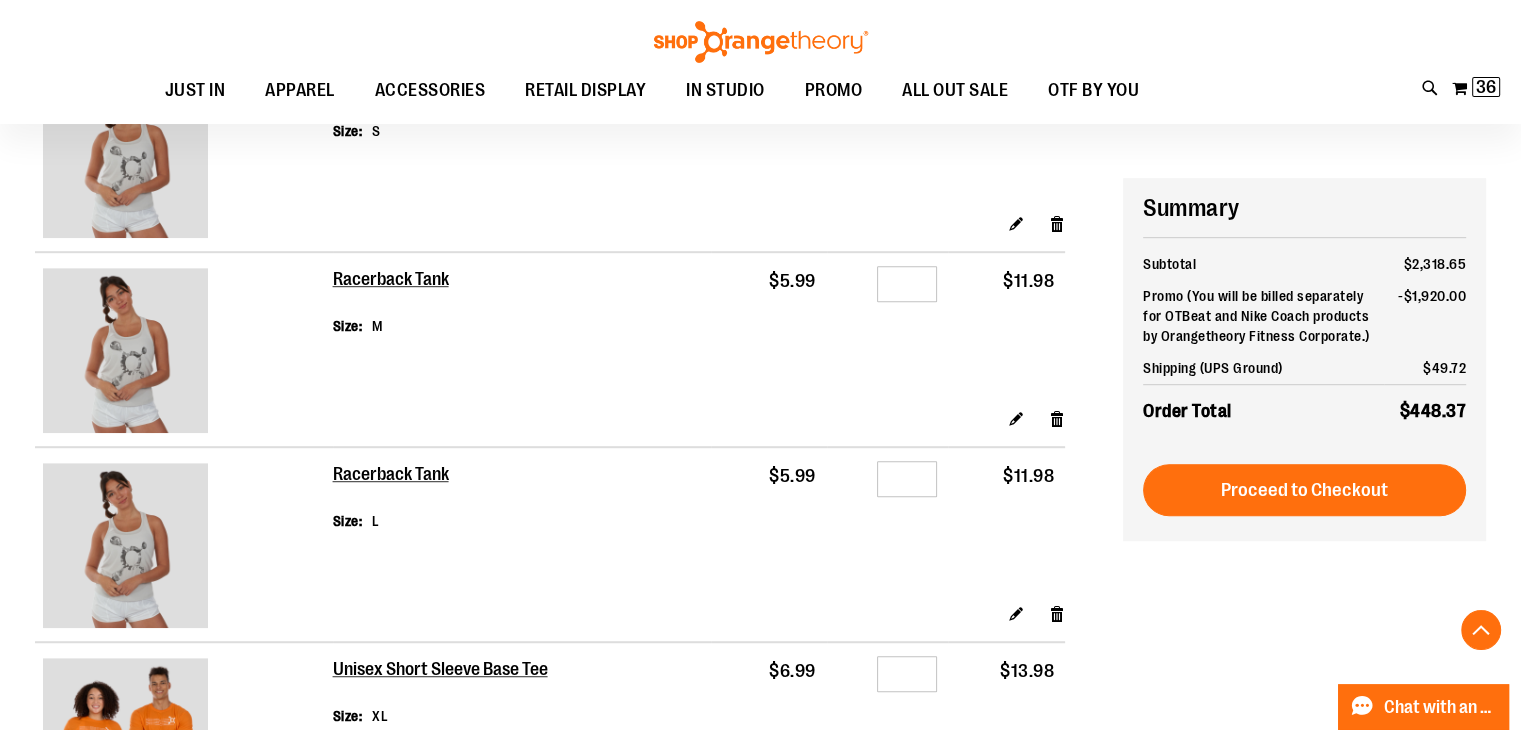 scroll, scrollTop: 1161, scrollLeft: 0, axis: vertical 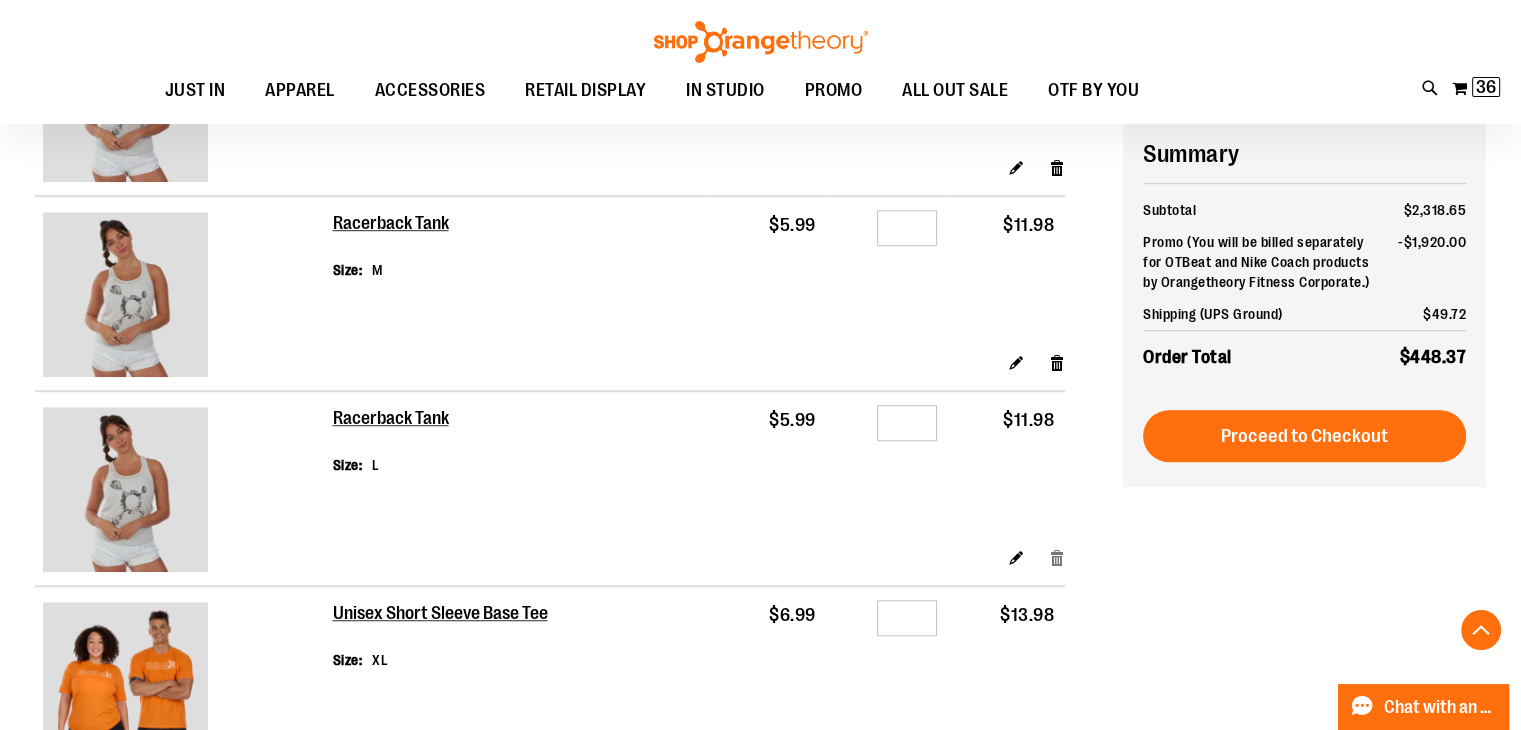 click on "Remove item" at bounding box center [1057, 557] 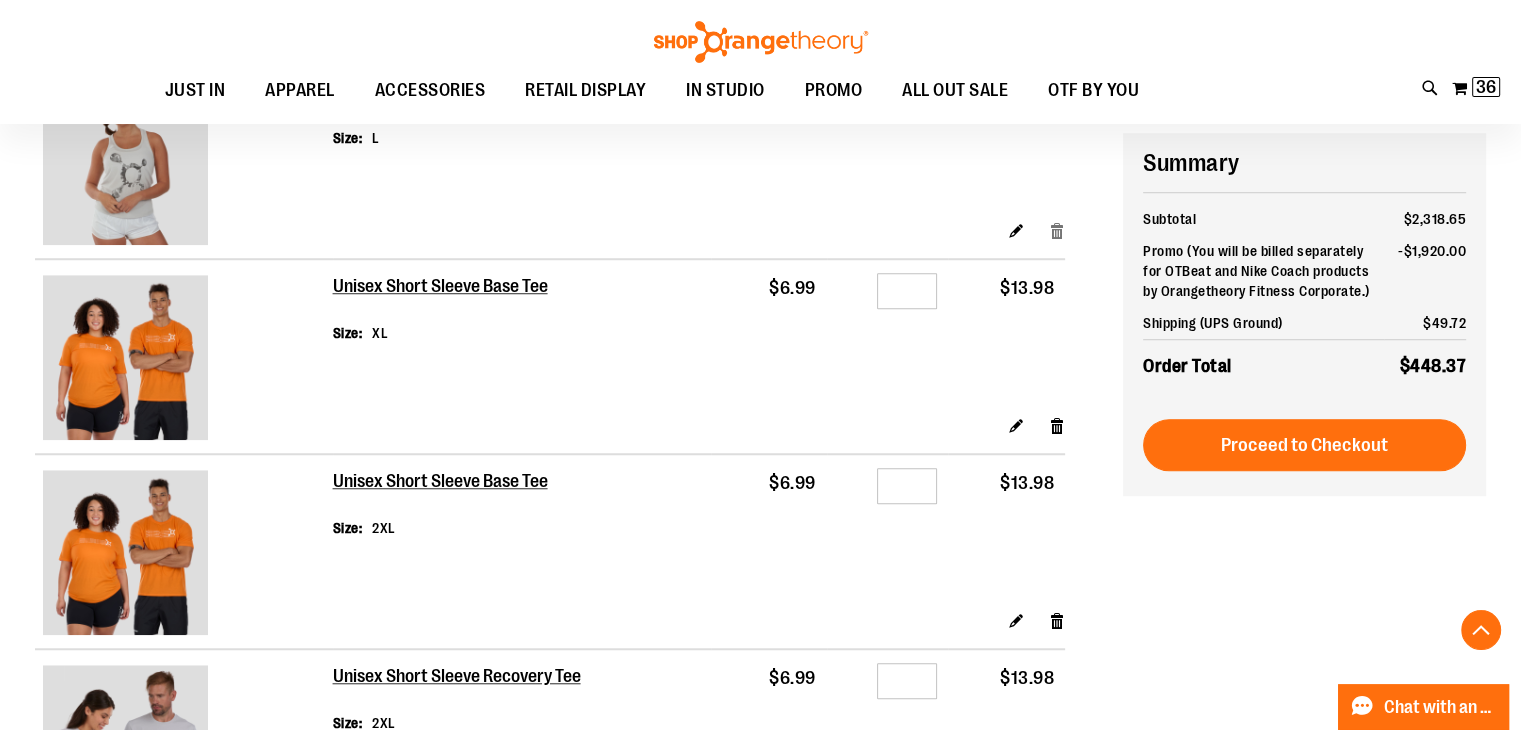scroll, scrollTop: 1497, scrollLeft: 0, axis: vertical 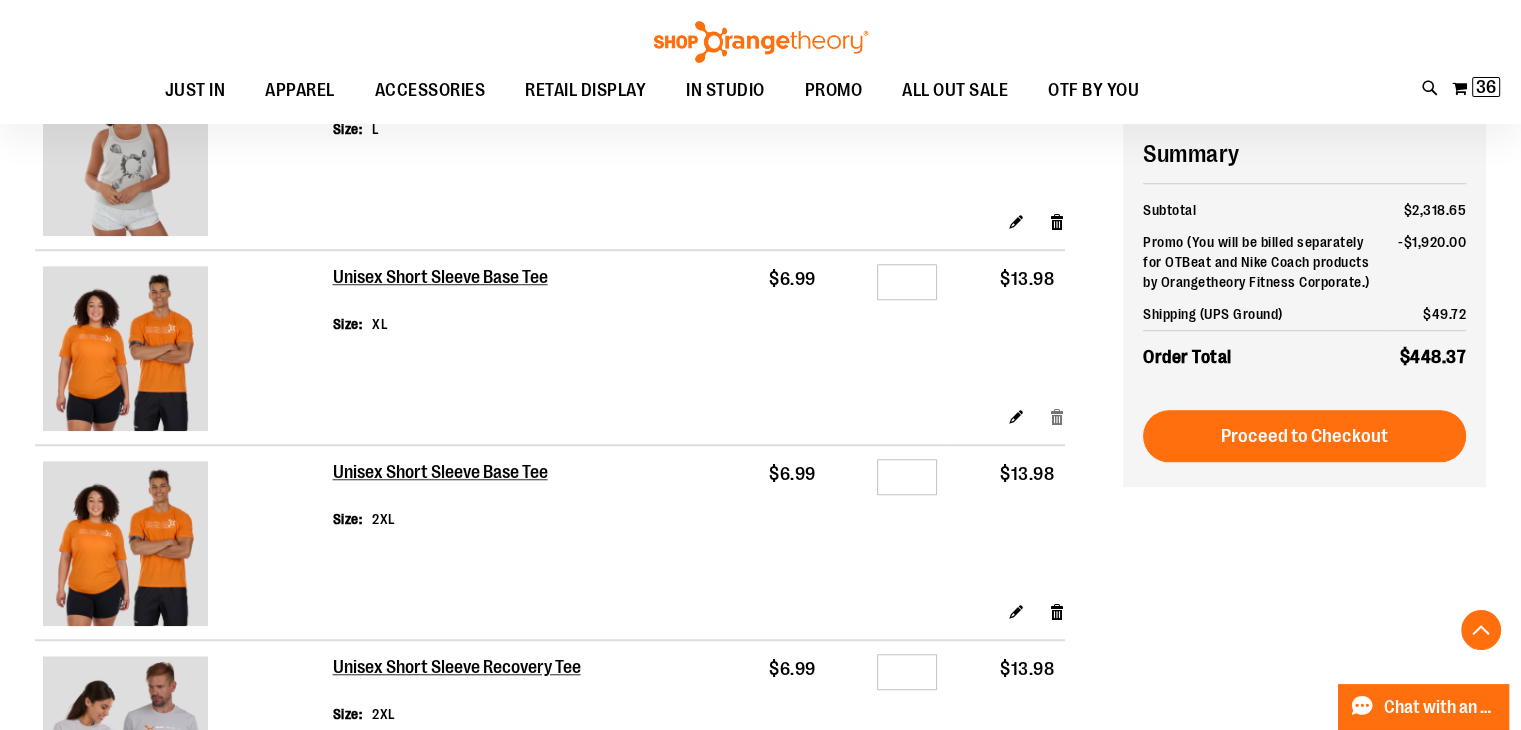 click on "Remove item" at bounding box center [1057, 416] 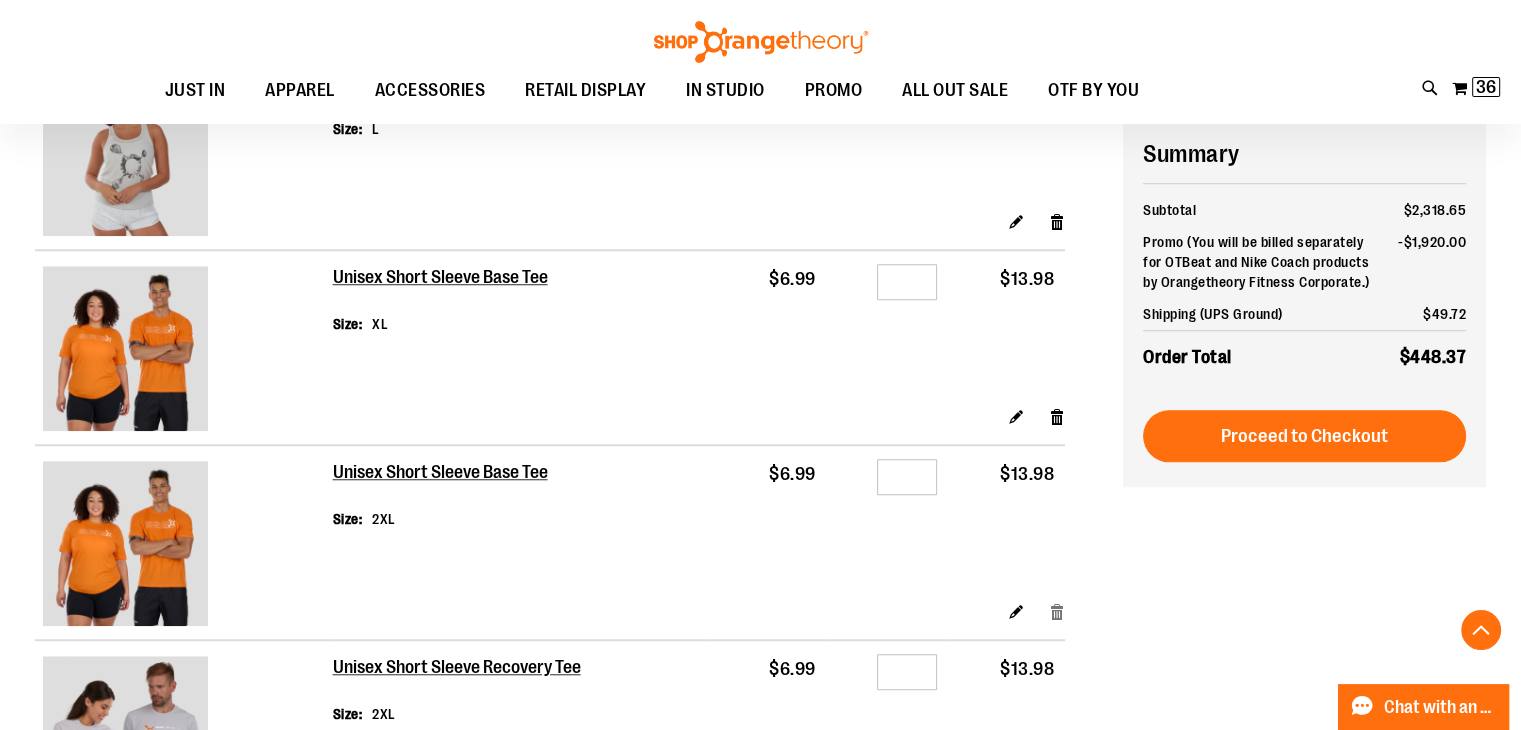 click on "Remove item" at bounding box center (1057, 611) 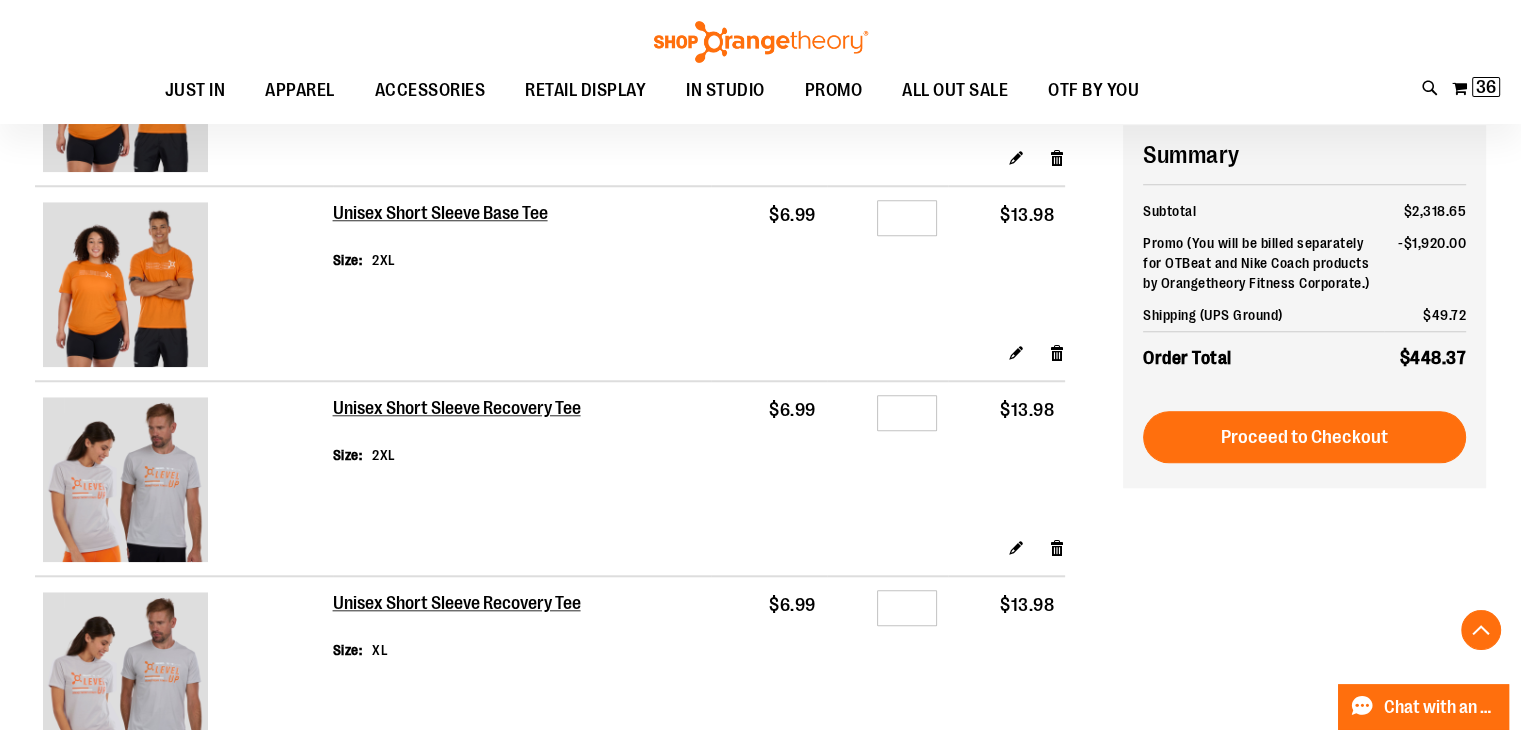 scroll, scrollTop: 1757, scrollLeft: 0, axis: vertical 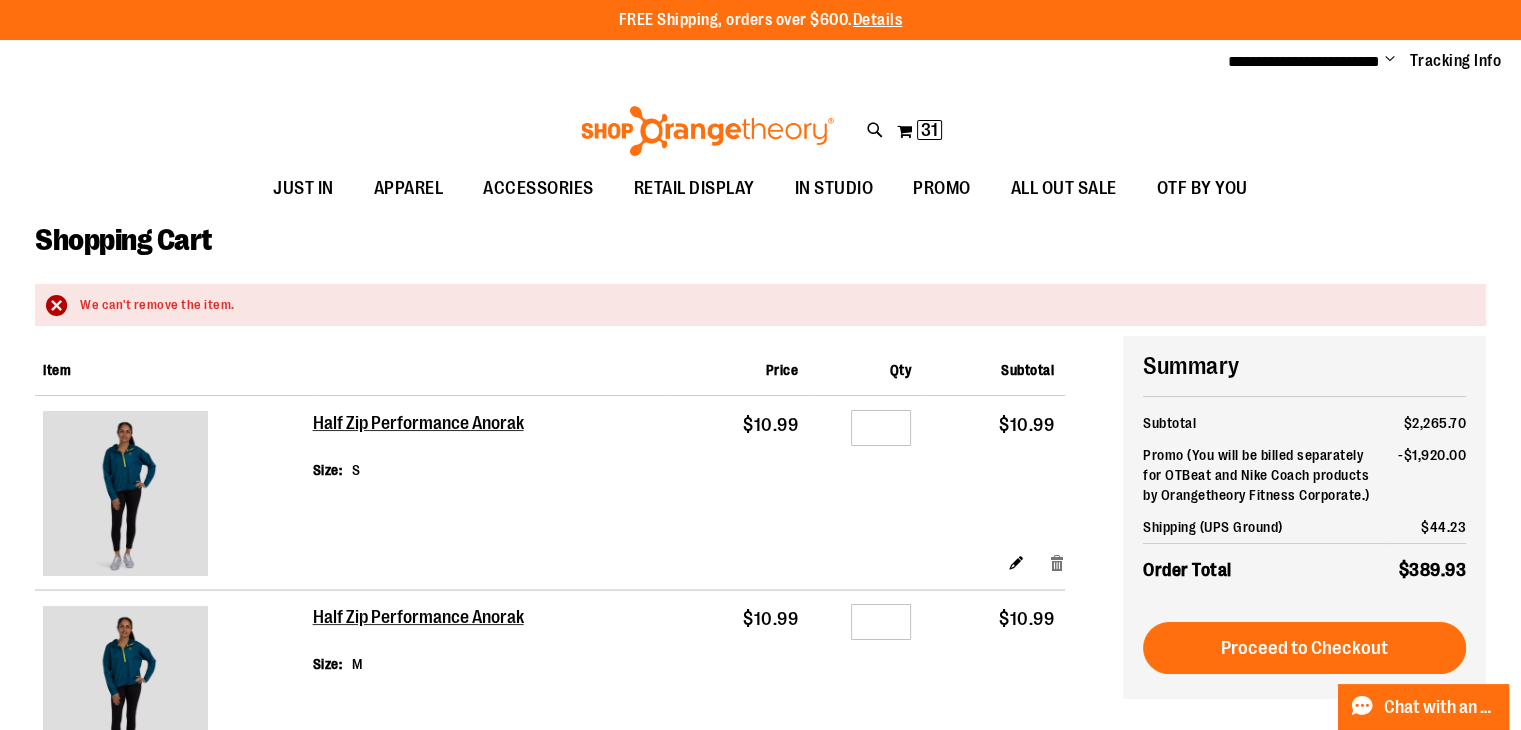 click on "Remove item" at bounding box center (1057, 562) 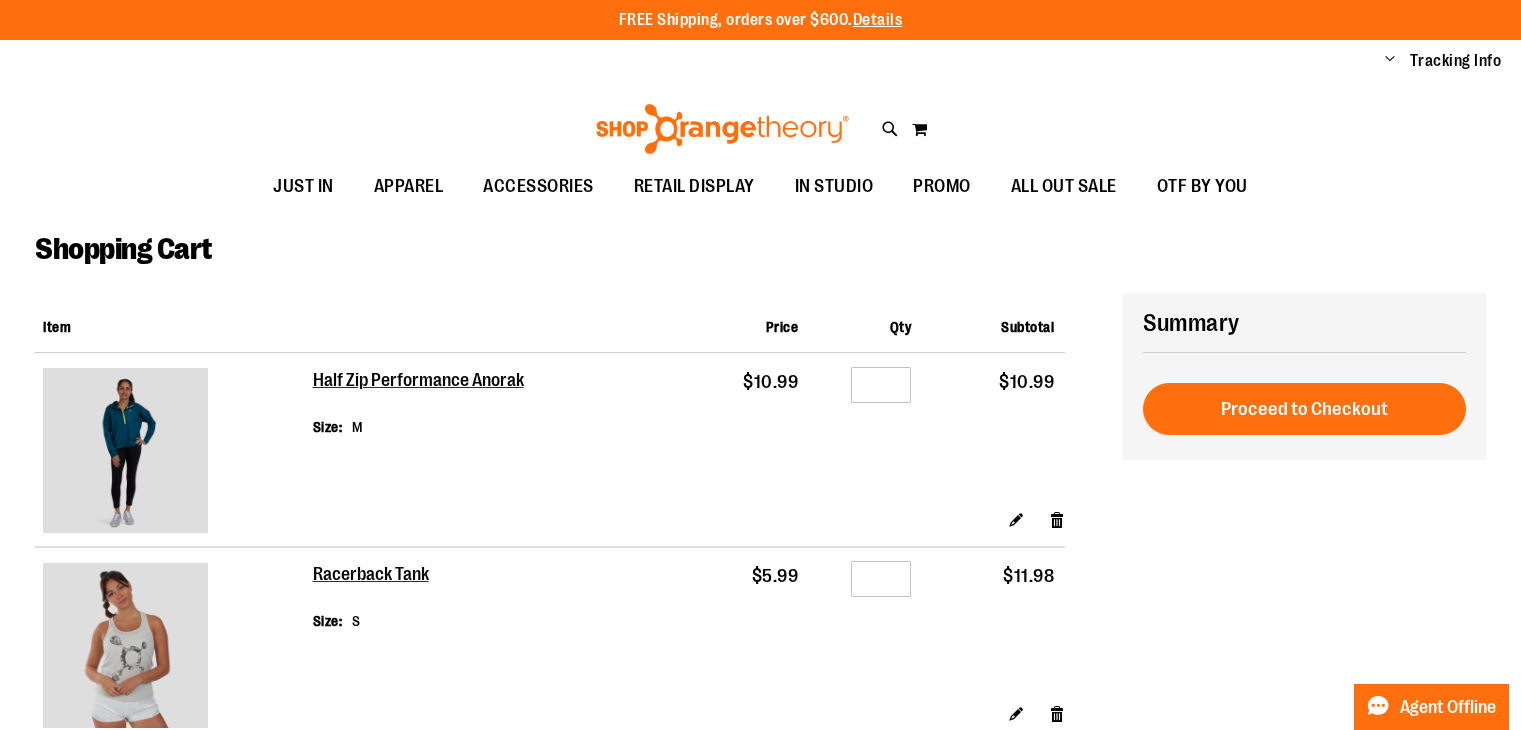 scroll, scrollTop: 0, scrollLeft: 0, axis: both 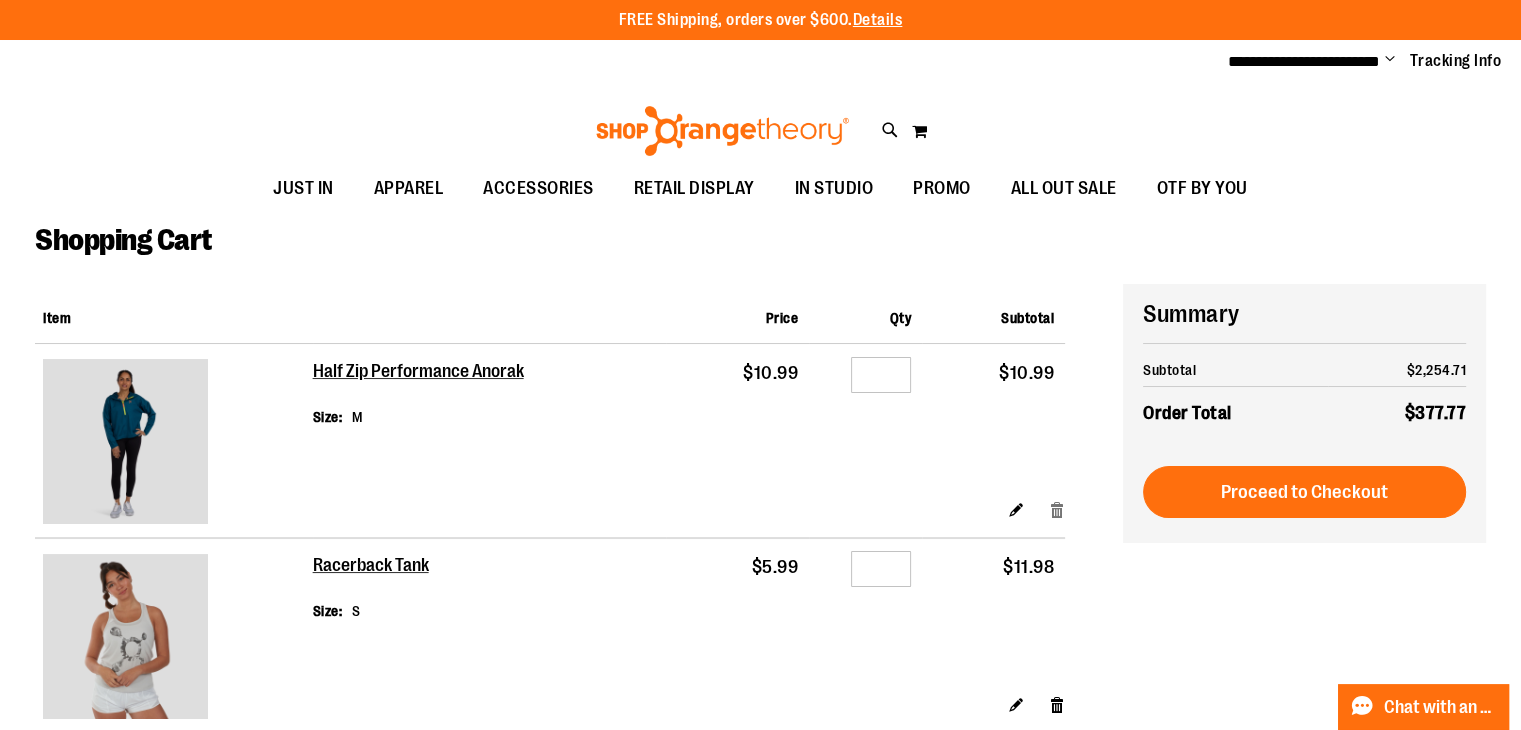 click on "Remove item" at bounding box center [1057, 509] 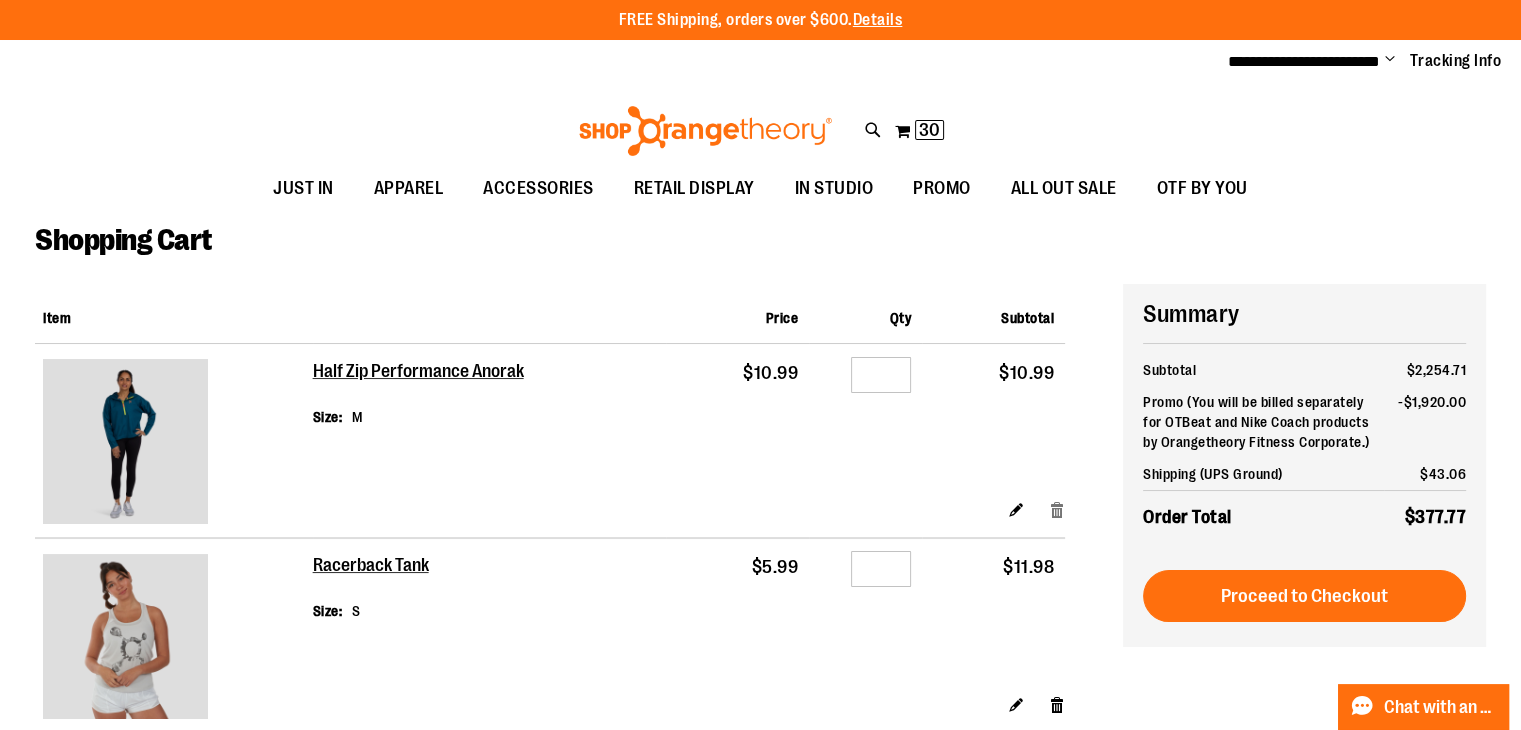 click on "Remove item" at bounding box center [1057, 509] 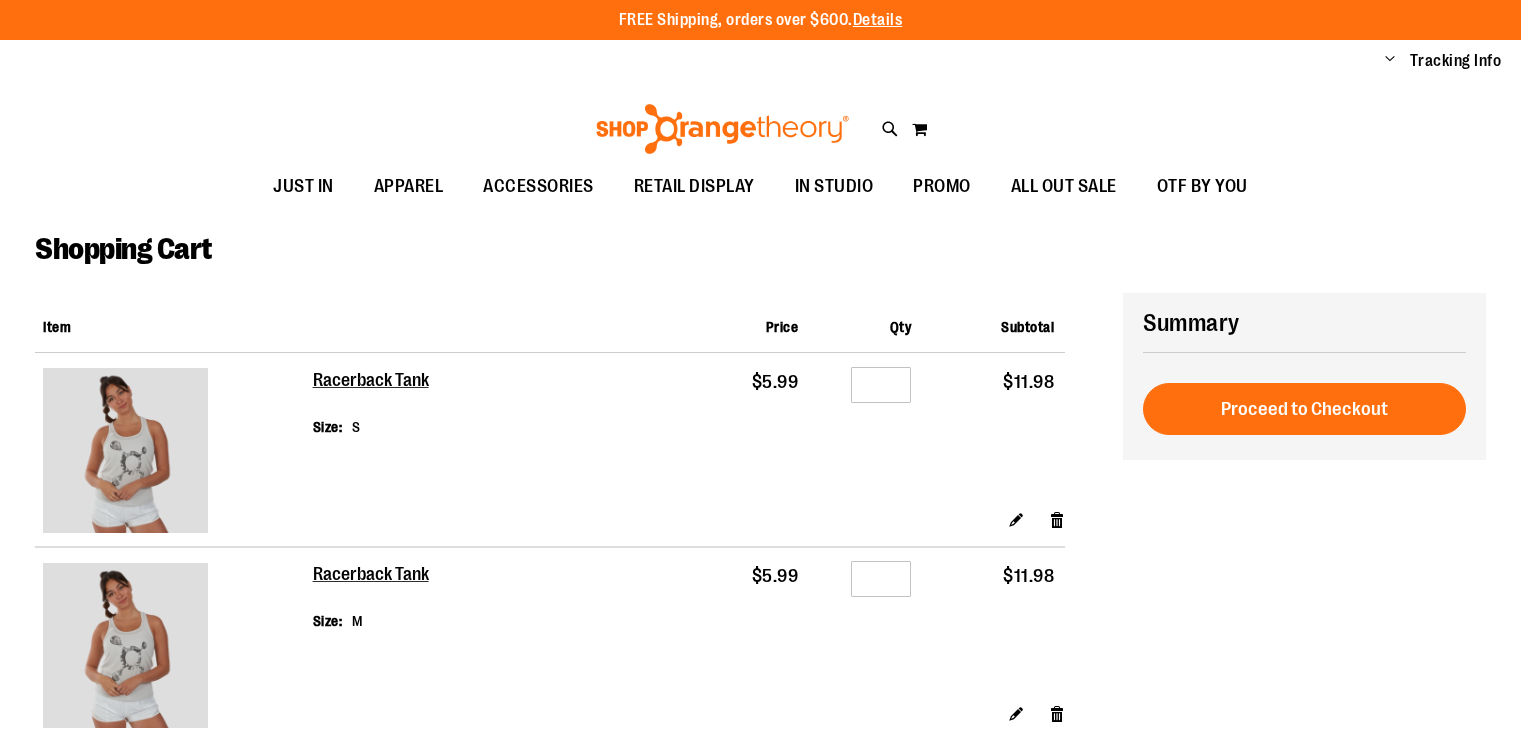 scroll, scrollTop: 0, scrollLeft: 0, axis: both 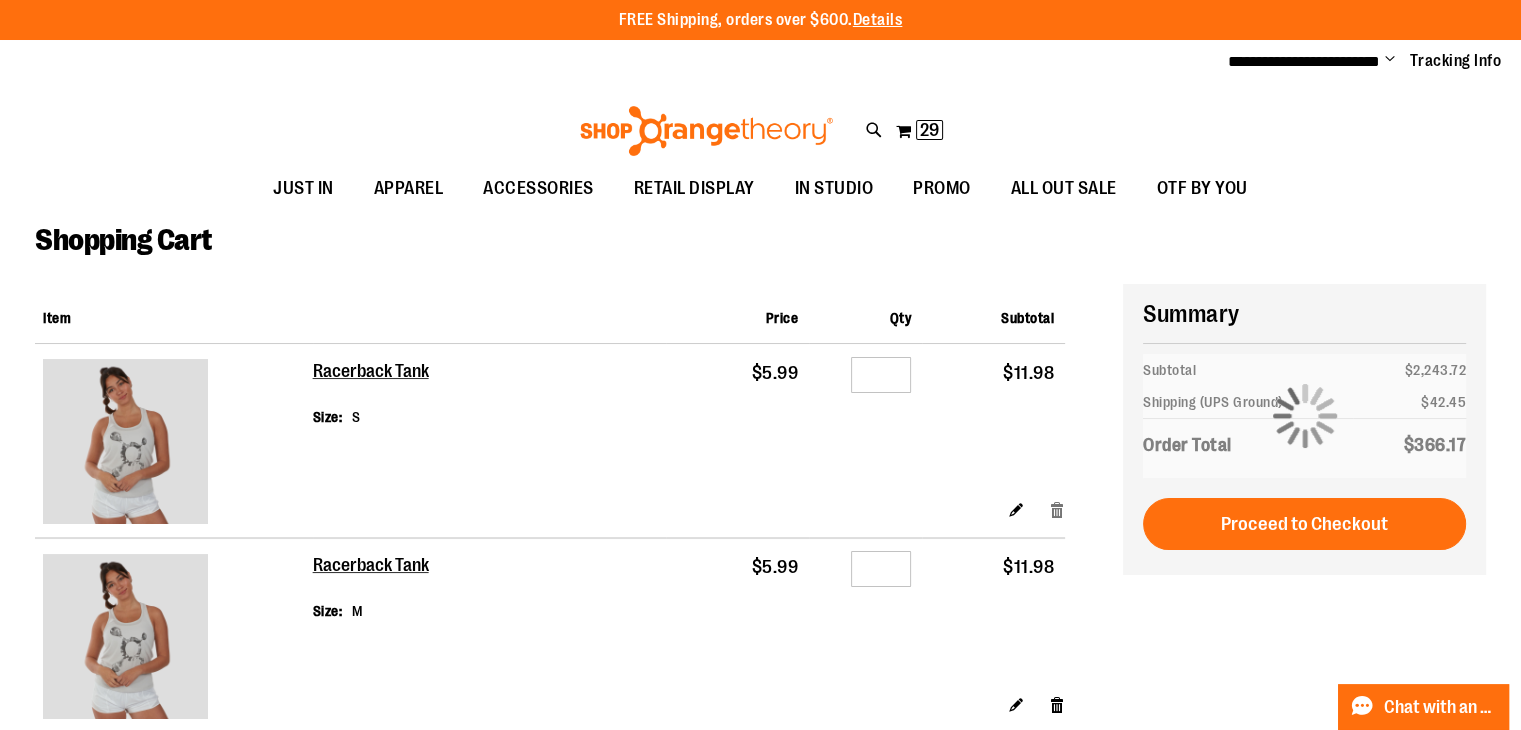 click on "Remove item" at bounding box center [1057, 509] 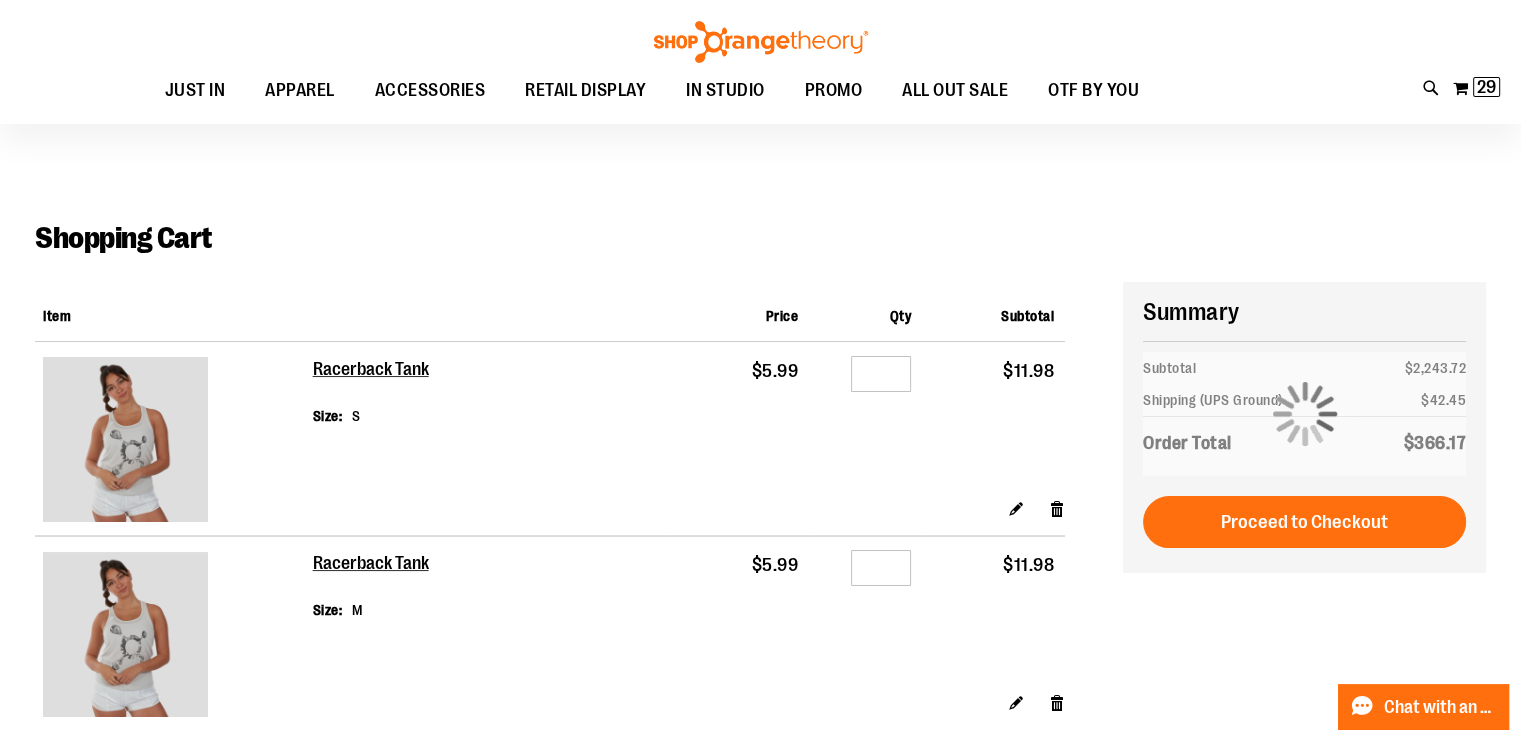 scroll, scrollTop: 26, scrollLeft: 0, axis: vertical 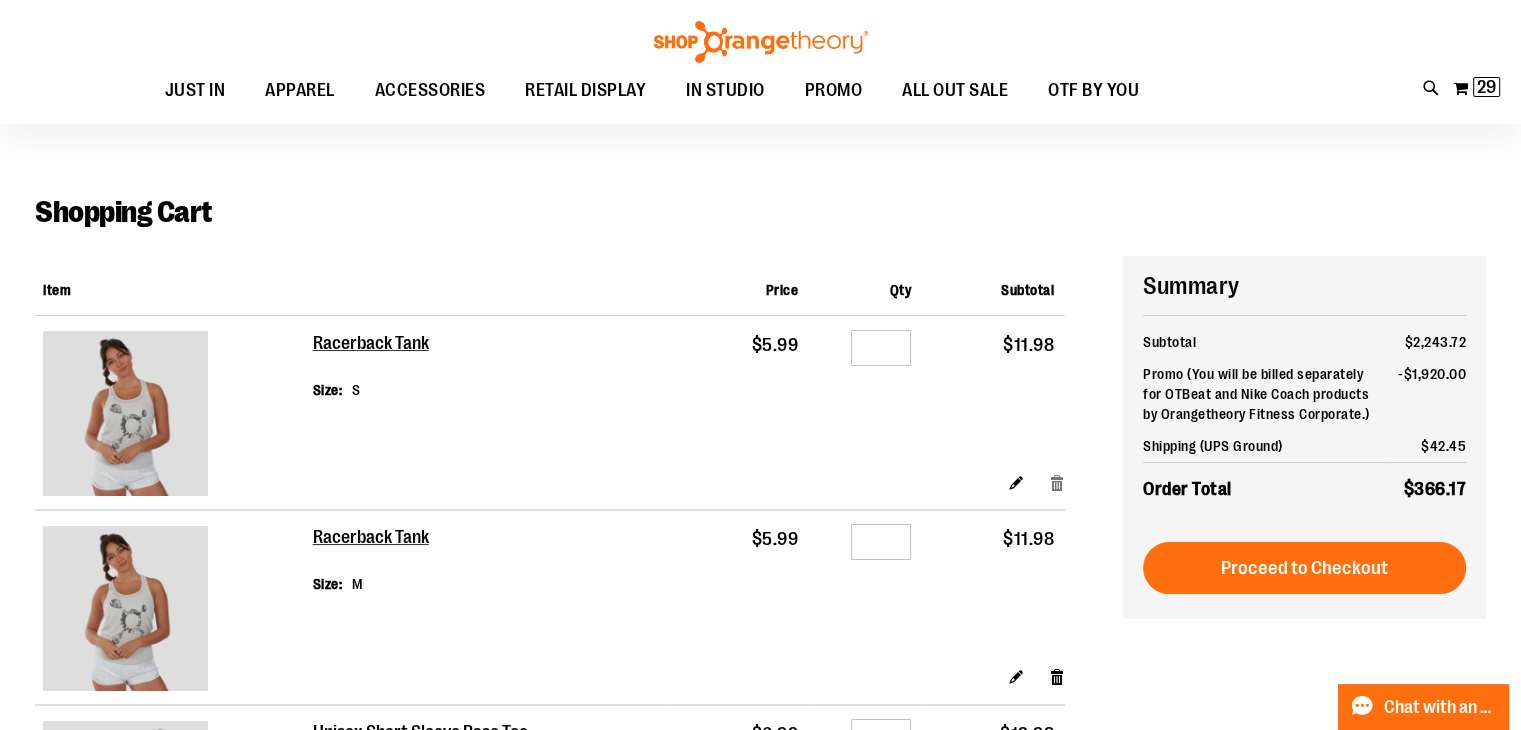 click on "Remove item" at bounding box center [1057, 481] 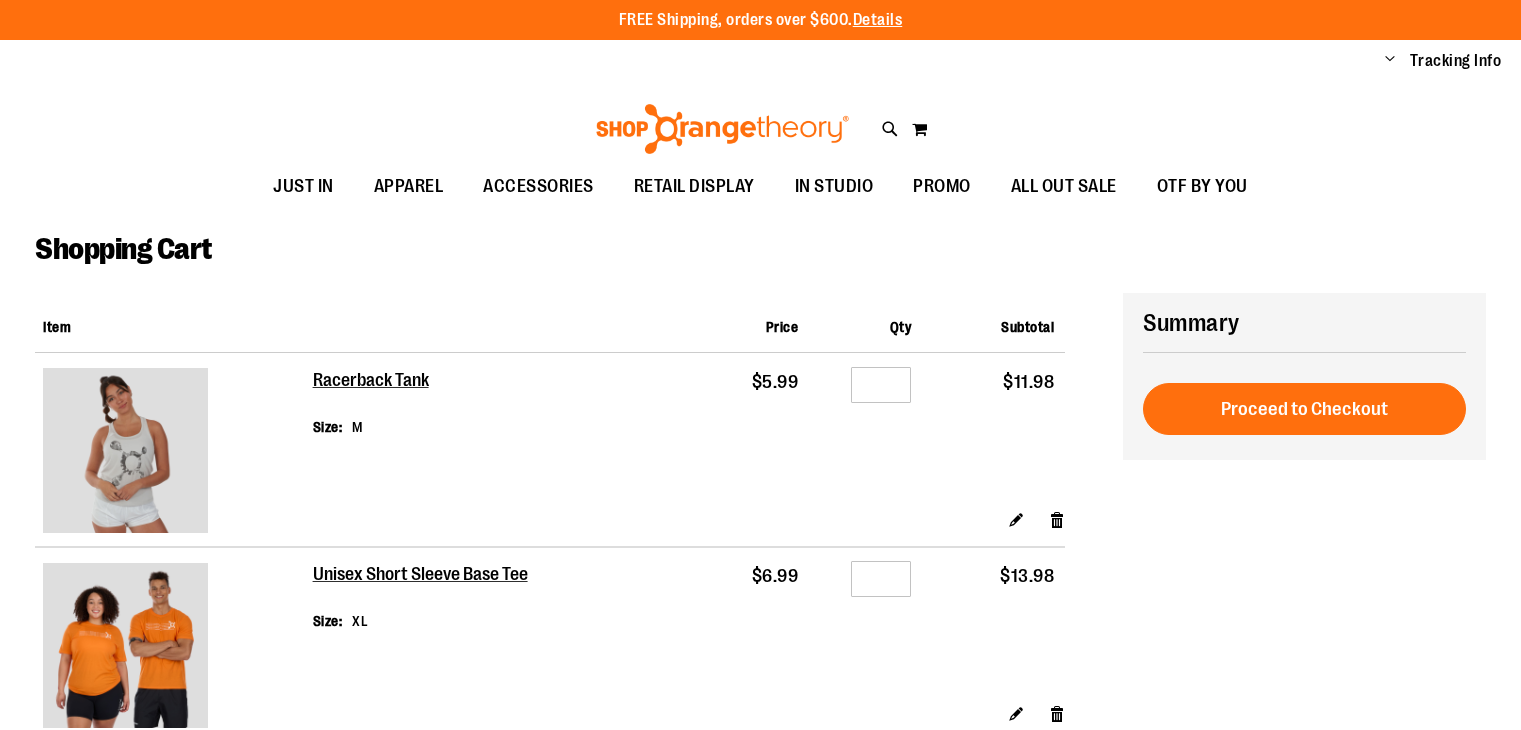 scroll, scrollTop: 0, scrollLeft: 0, axis: both 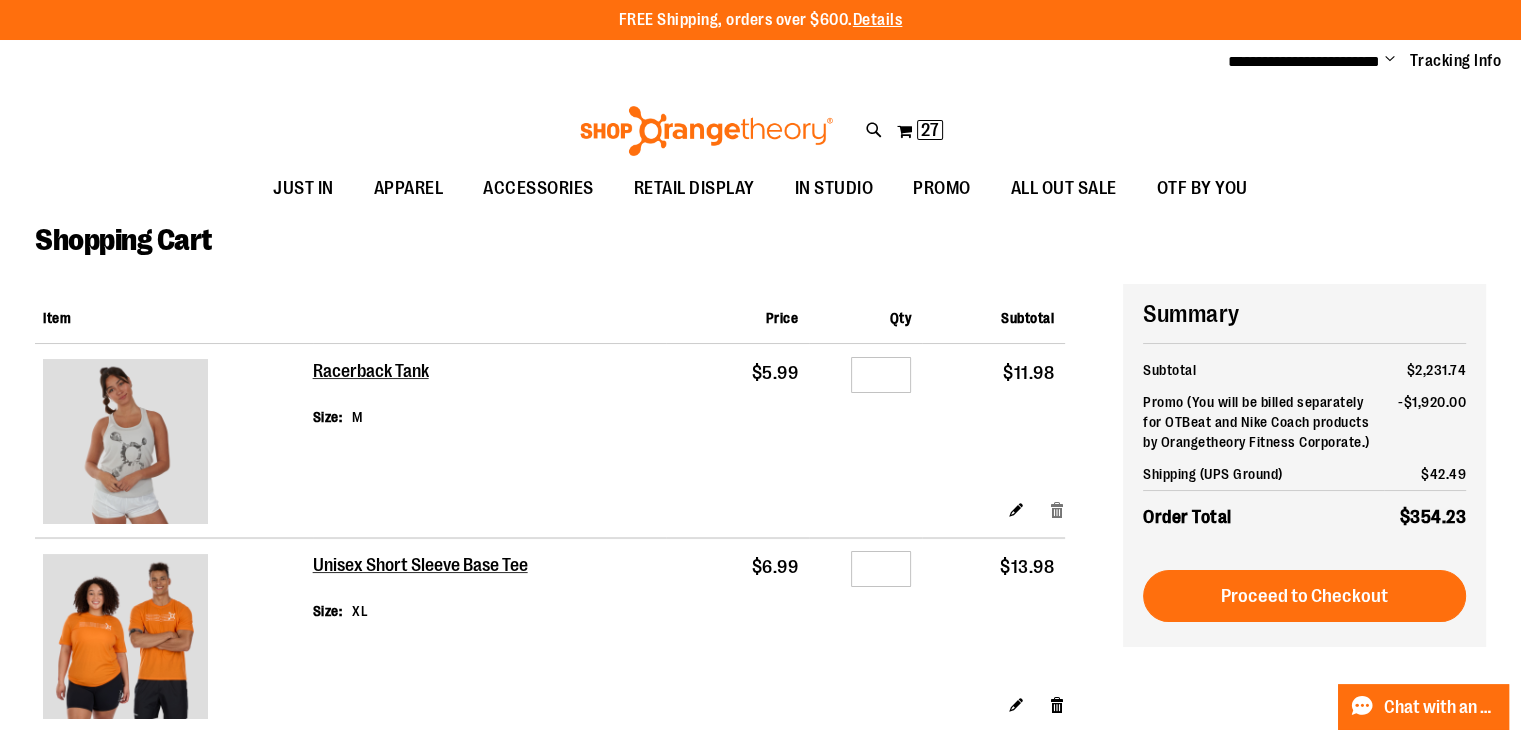 click on "Remove item" at bounding box center (1057, 509) 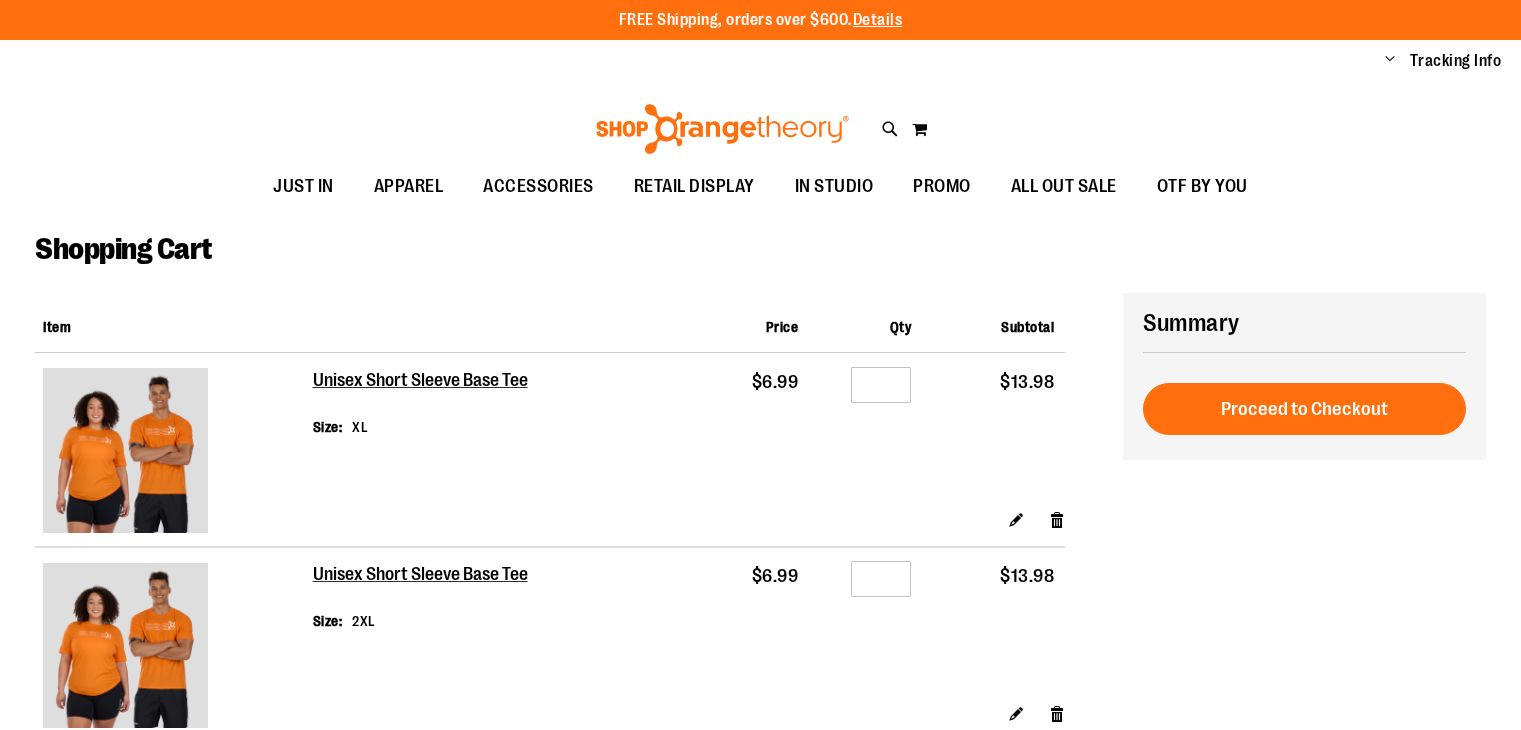 scroll, scrollTop: 0, scrollLeft: 0, axis: both 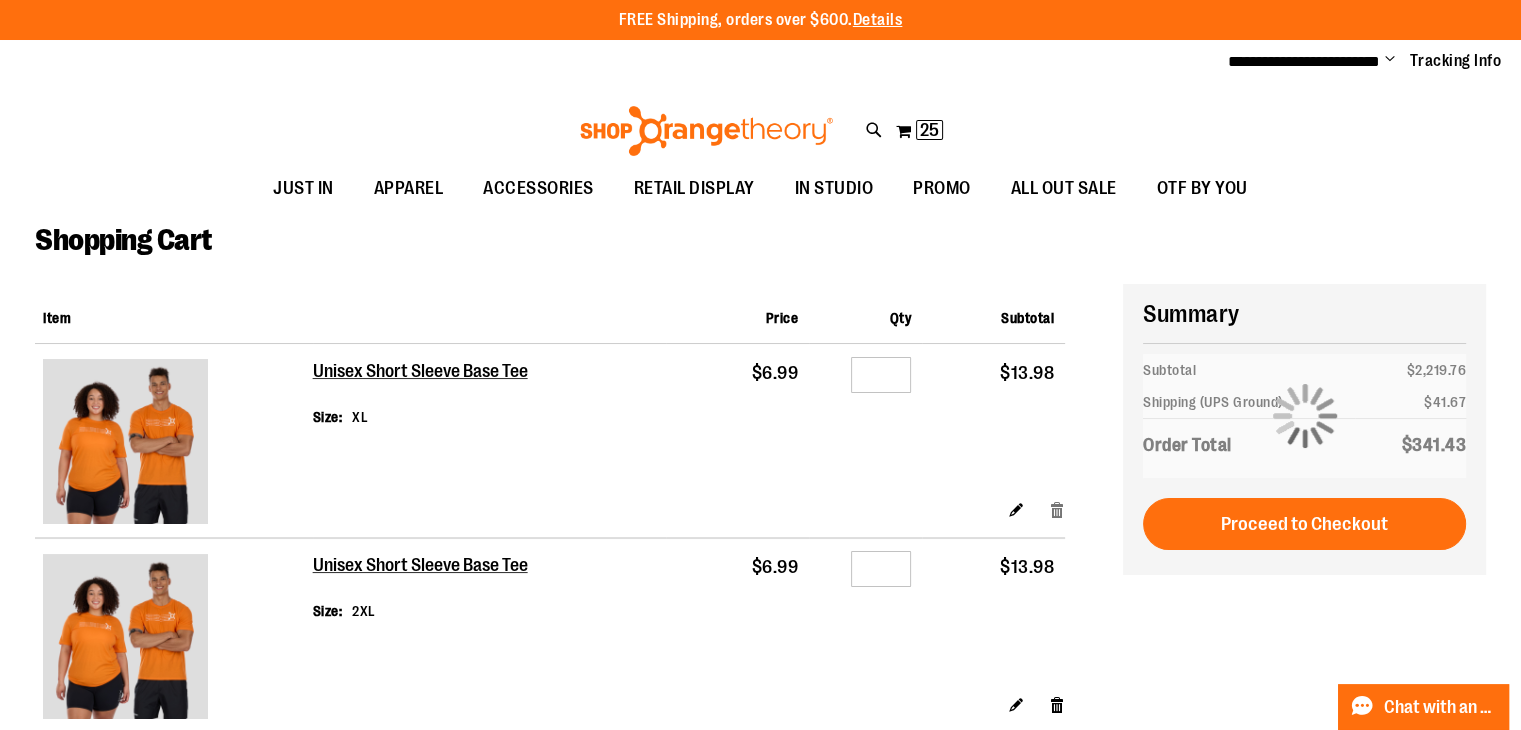 click on "Remove item" at bounding box center [1057, 509] 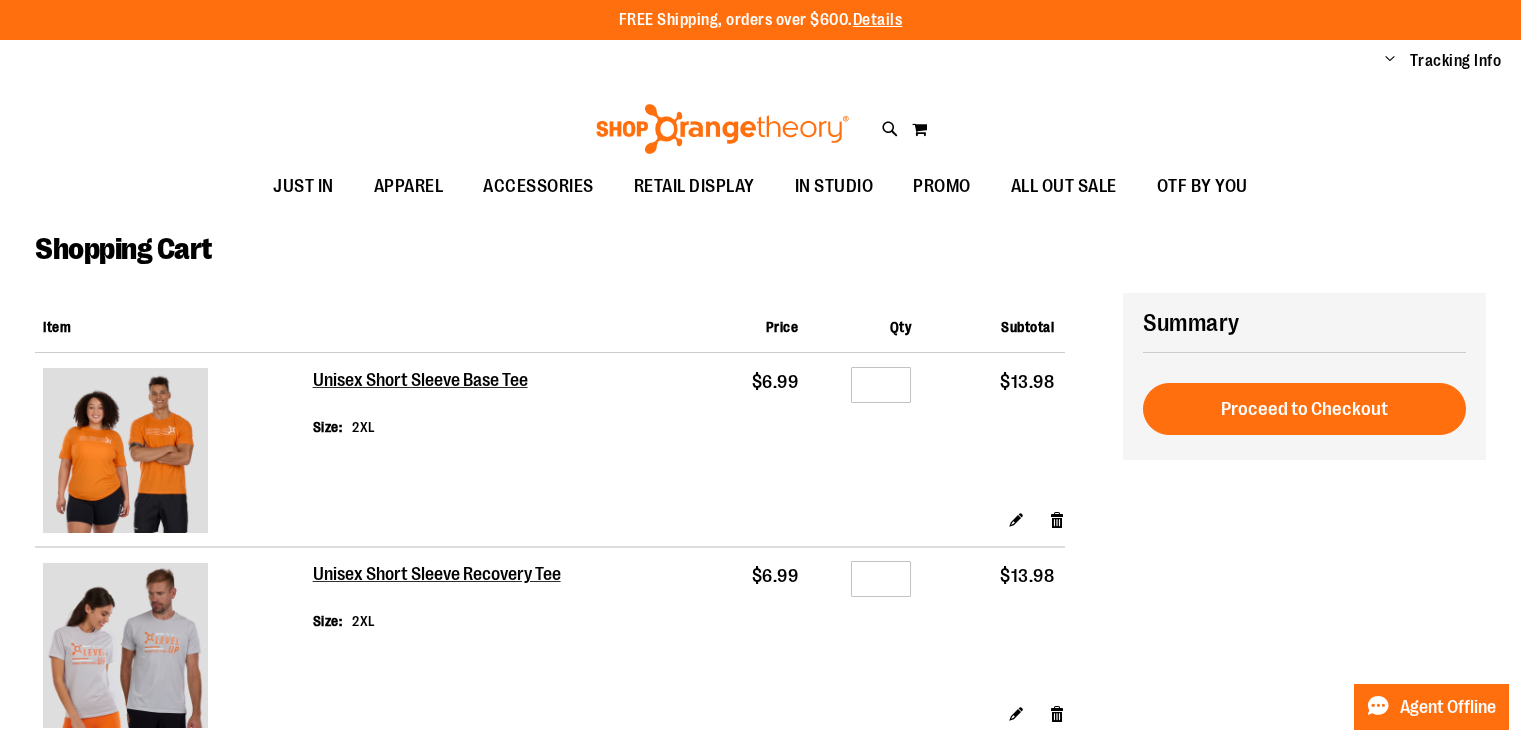 scroll, scrollTop: 0, scrollLeft: 0, axis: both 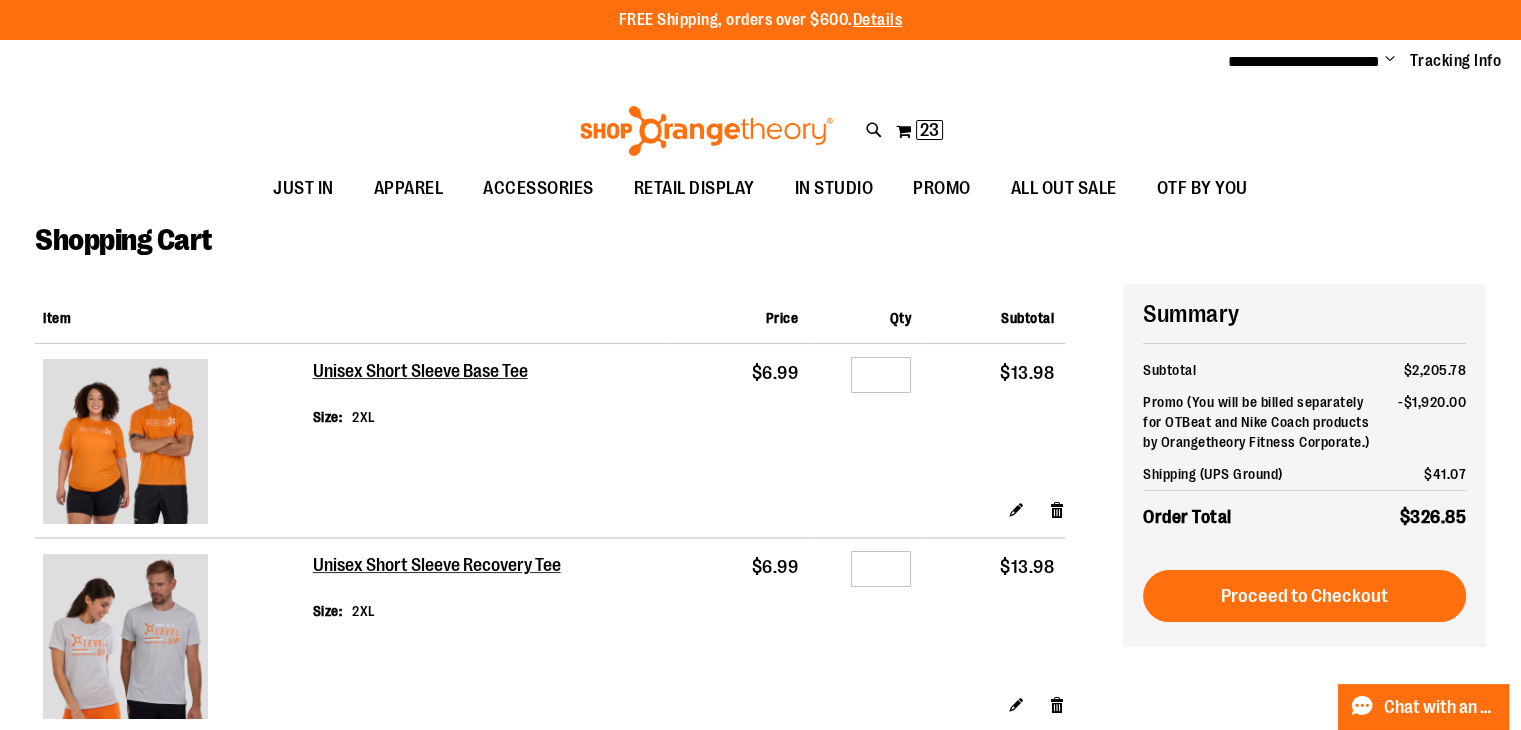 drag, startPoint x: 0, startPoint y: 0, endPoint x: 1054, endPoint y: 513, distance: 1172.2137 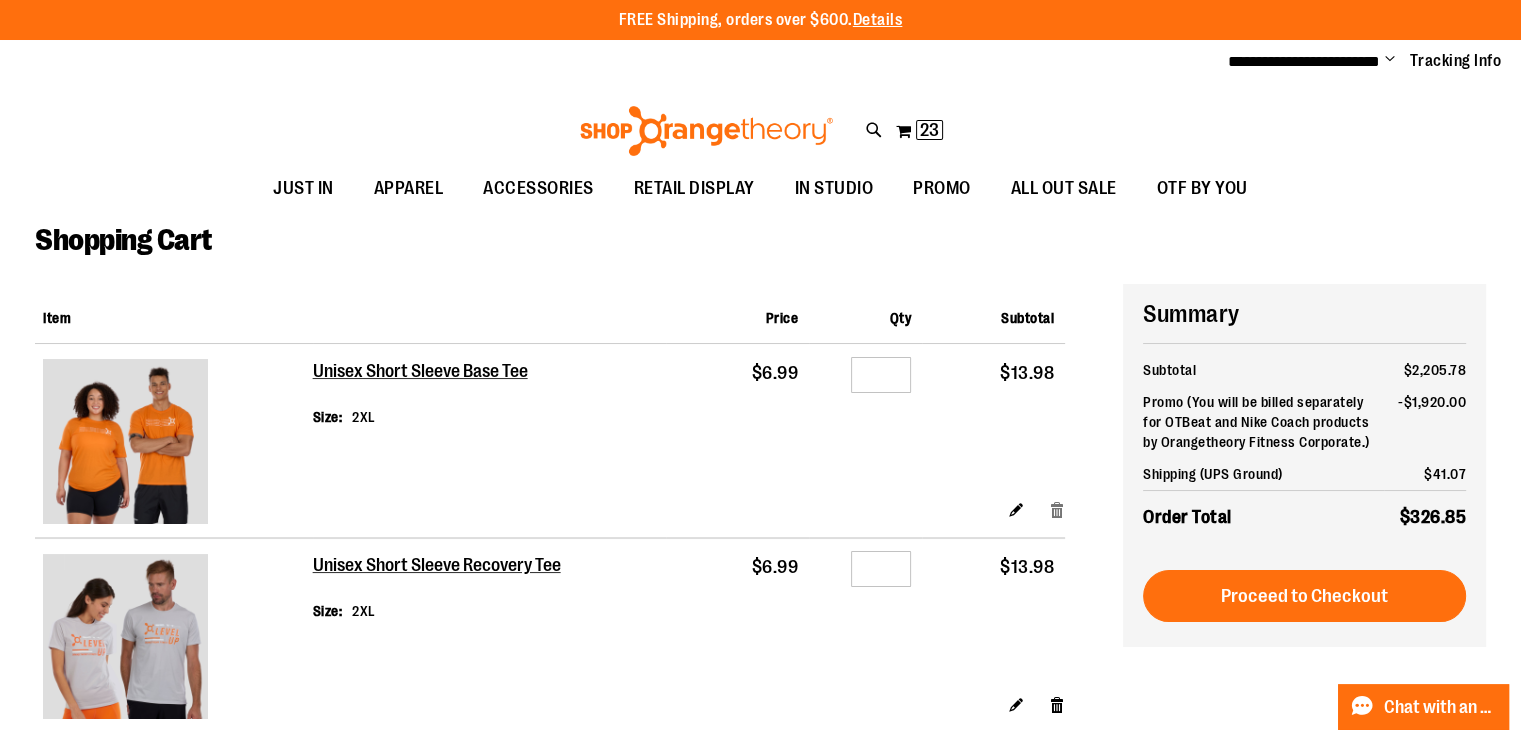 click on "Remove item" at bounding box center [1057, 509] 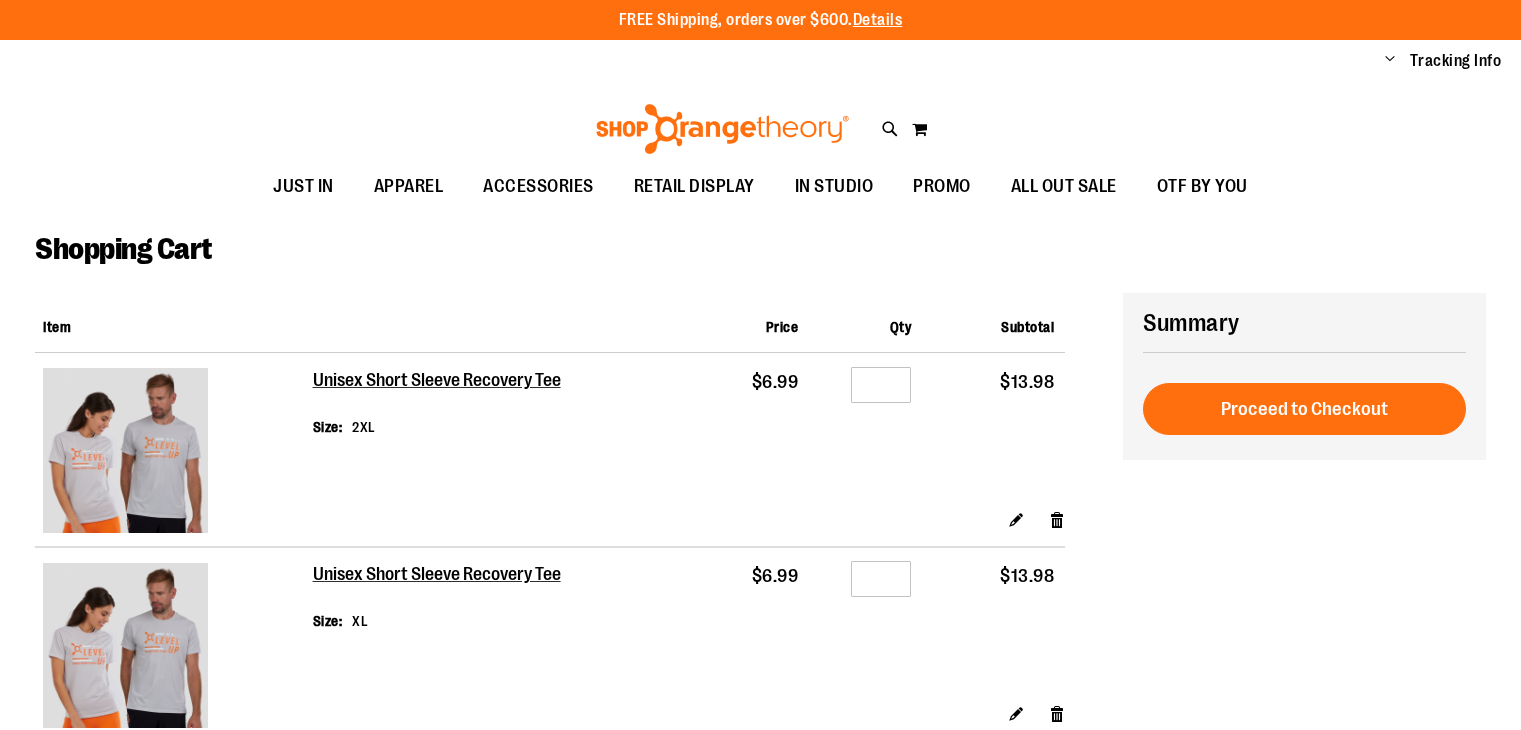 scroll, scrollTop: 0, scrollLeft: 0, axis: both 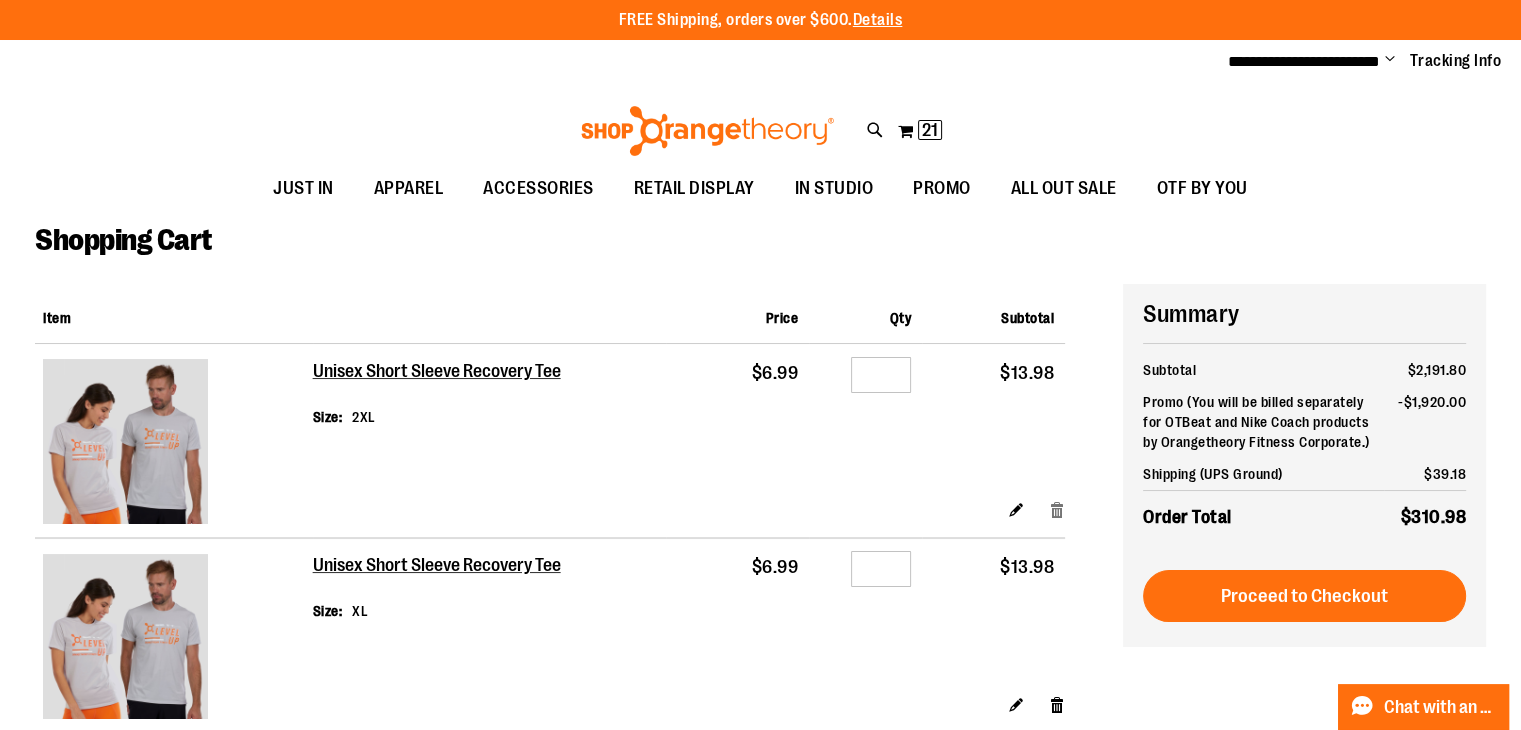 click on "Remove item" at bounding box center [1057, 509] 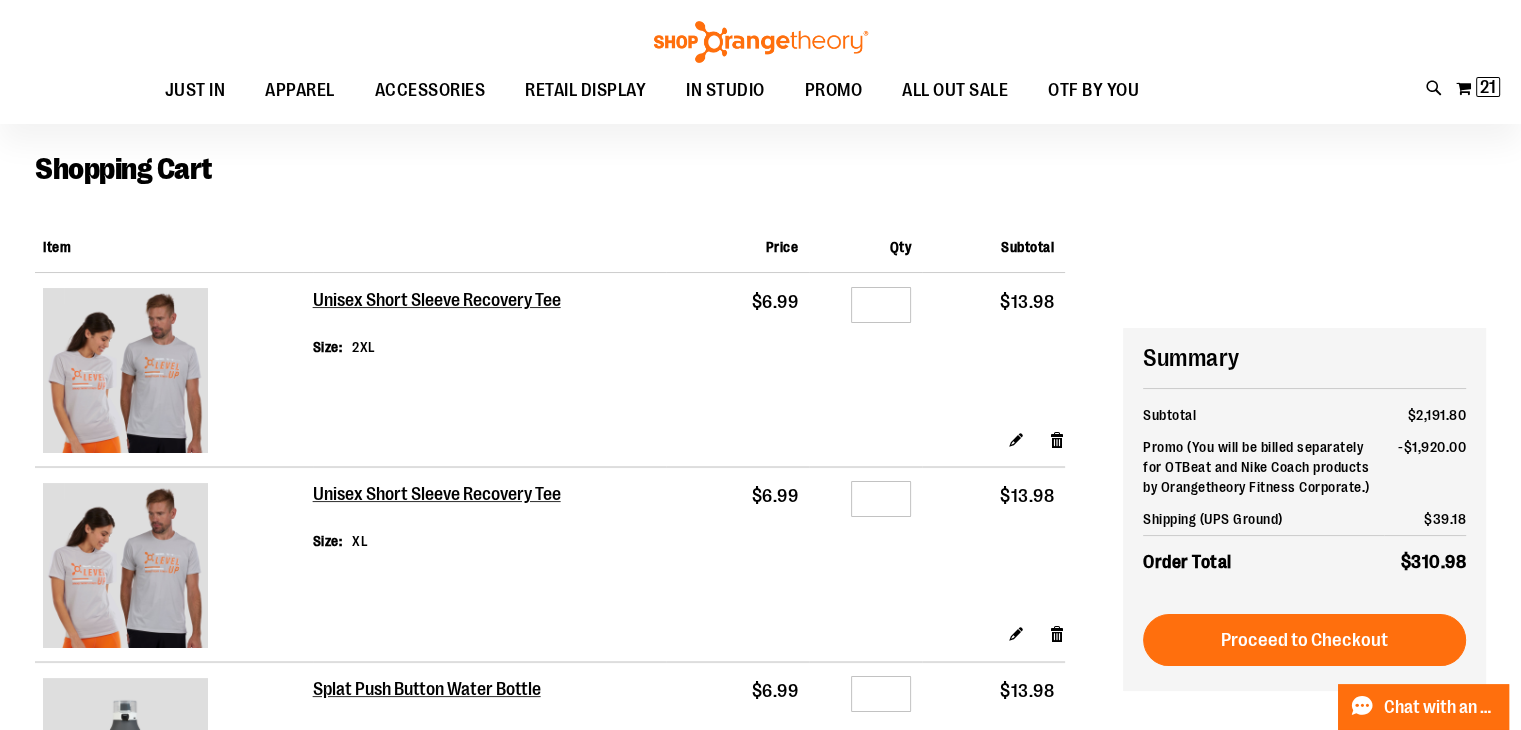 scroll, scrollTop: 274, scrollLeft: 0, axis: vertical 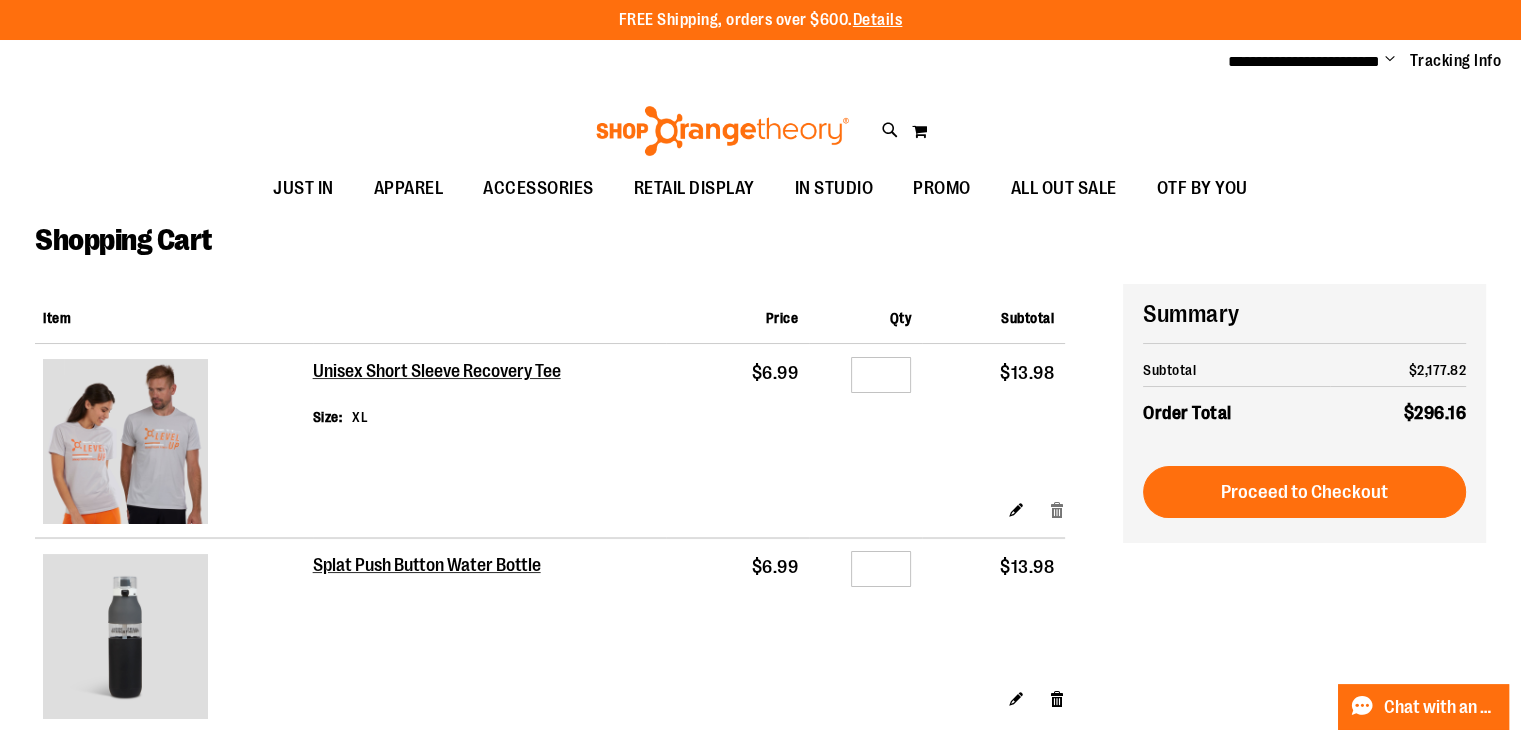 click on "Remove item" at bounding box center [1057, 509] 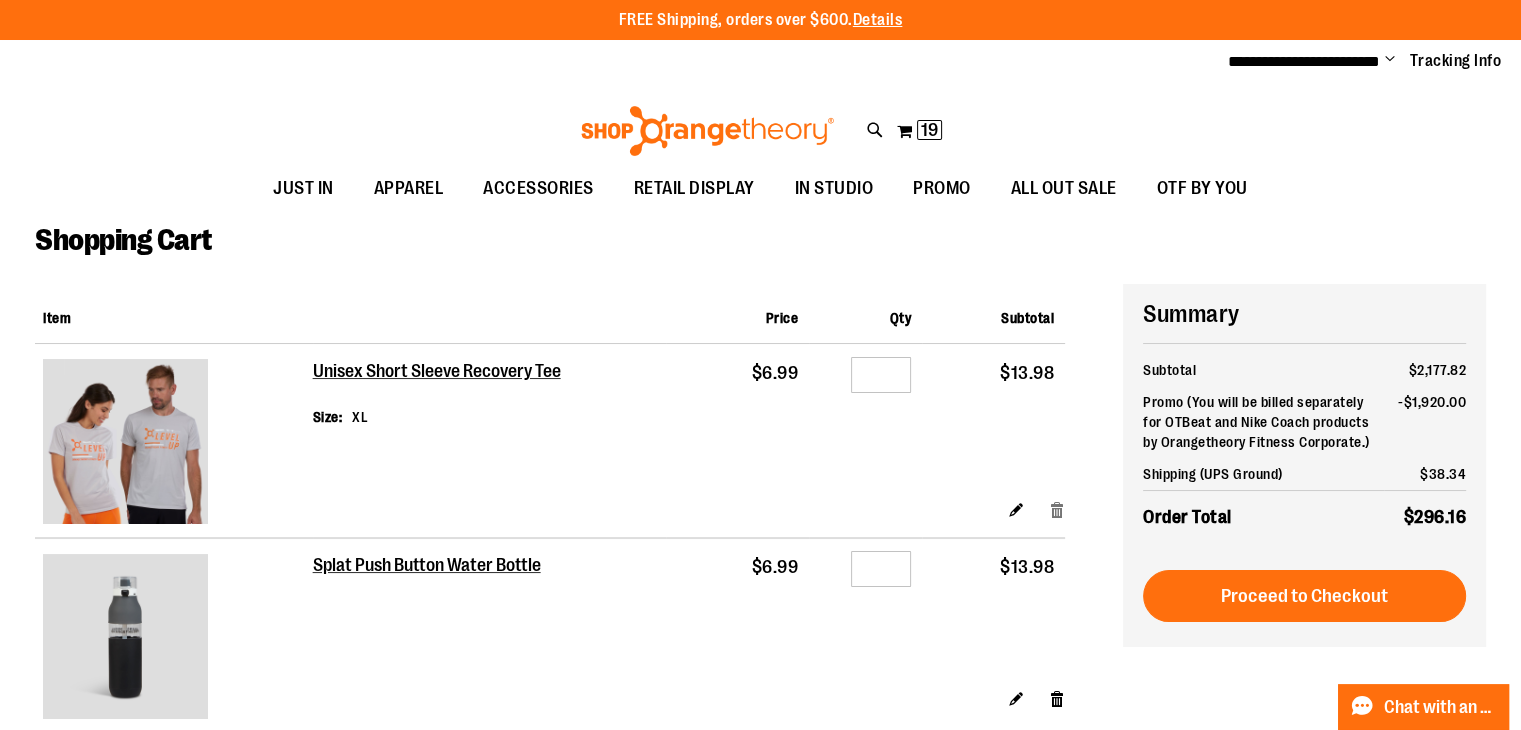 click on "Remove item" at bounding box center [1057, 509] 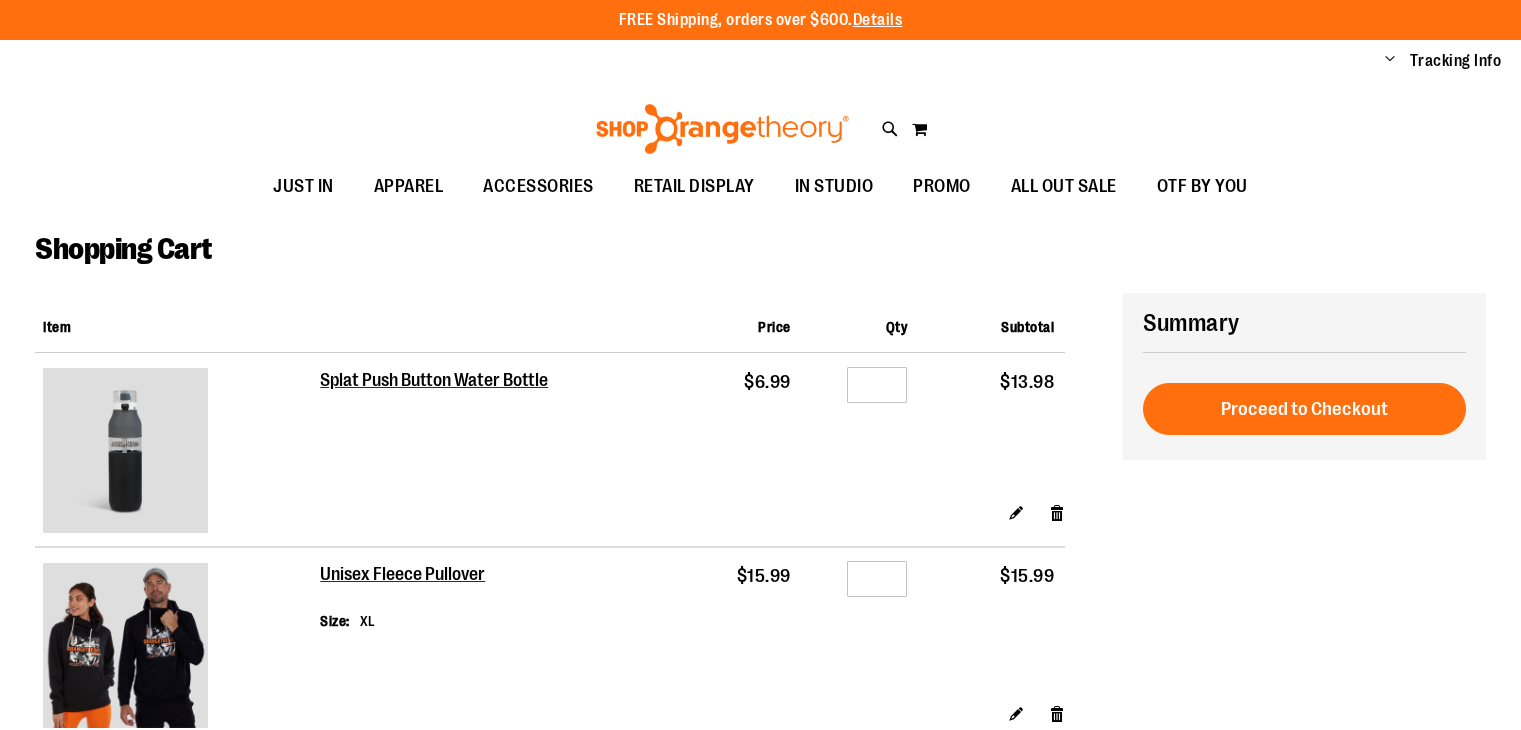 scroll, scrollTop: 0, scrollLeft: 0, axis: both 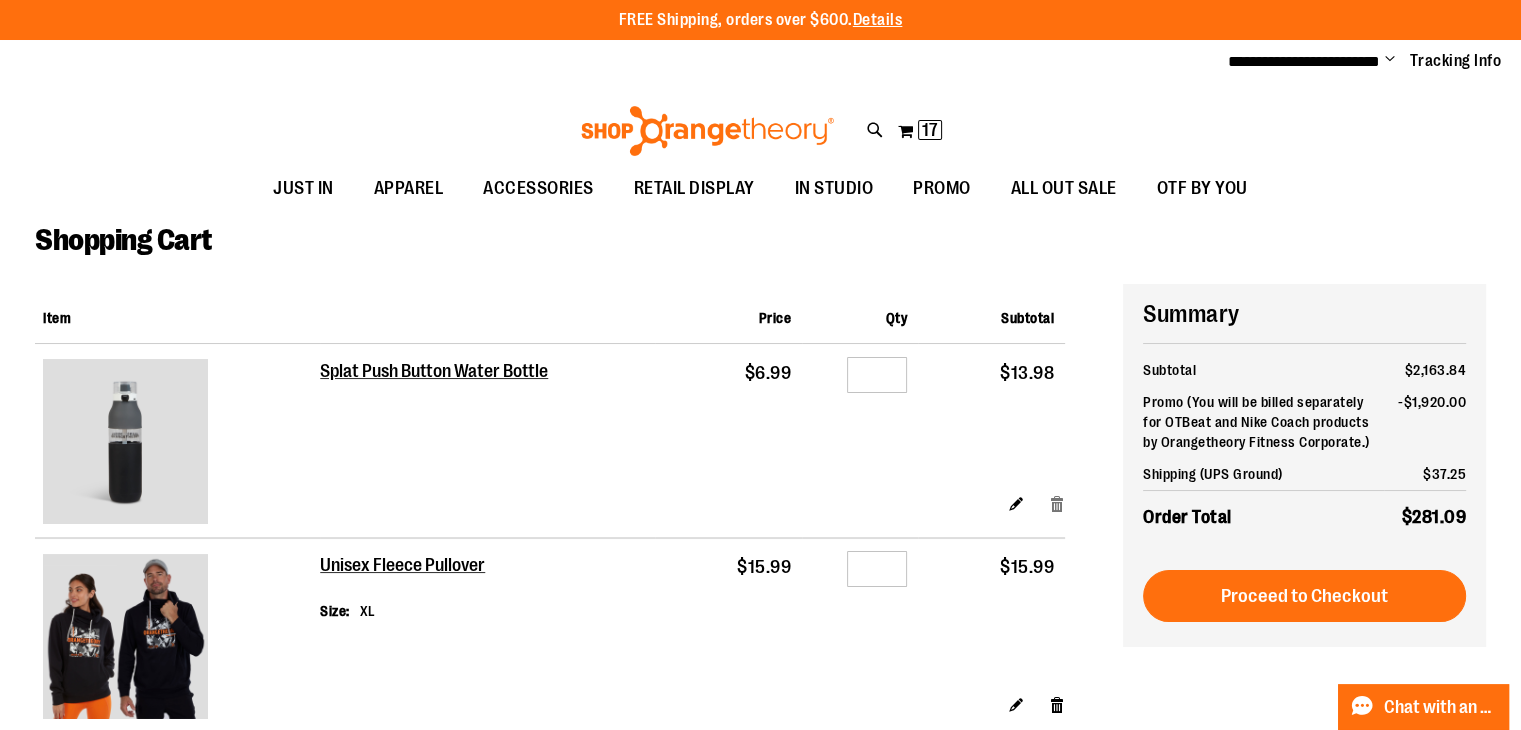 click on "Remove item" at bounding box center (1057, 503) 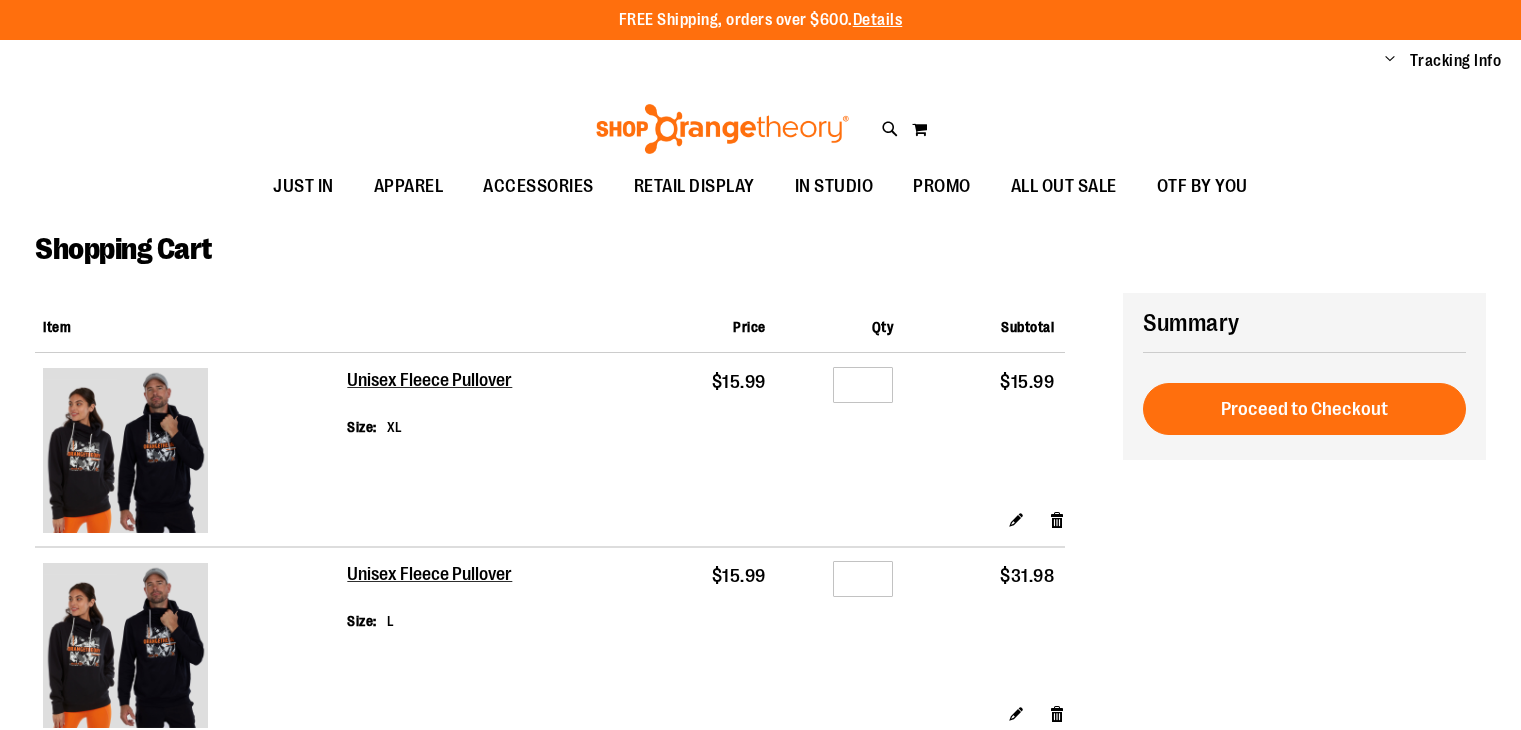 scroll, scrollTop: 0, scrollLeft: 0, axis: both 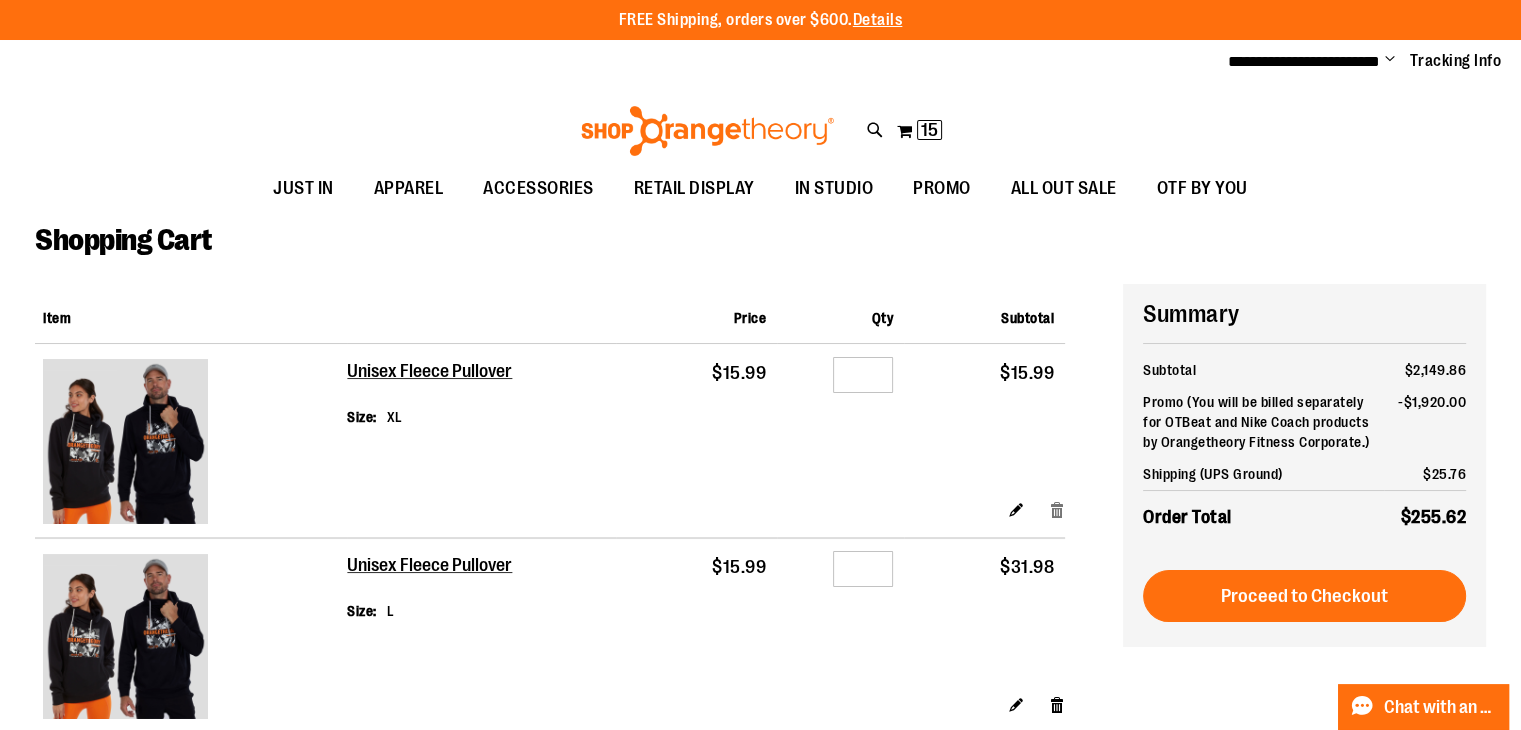 drag, startPoint x: 0, startPoint y: 0, endPoint x: 1063, endPoint y: 505, distance: 1176.8577 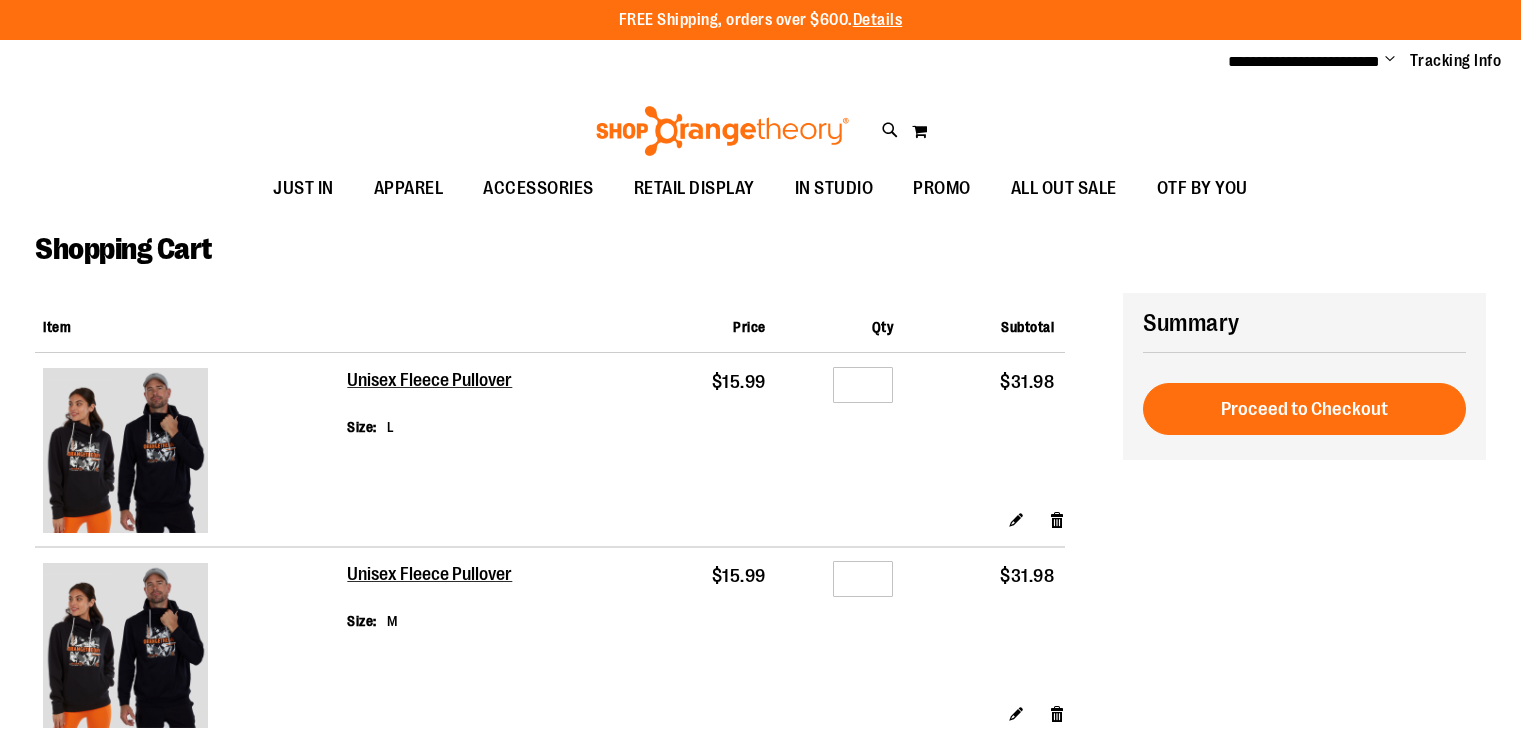scroll, scrollTop: 0, scrollLeft: 0, axis: both 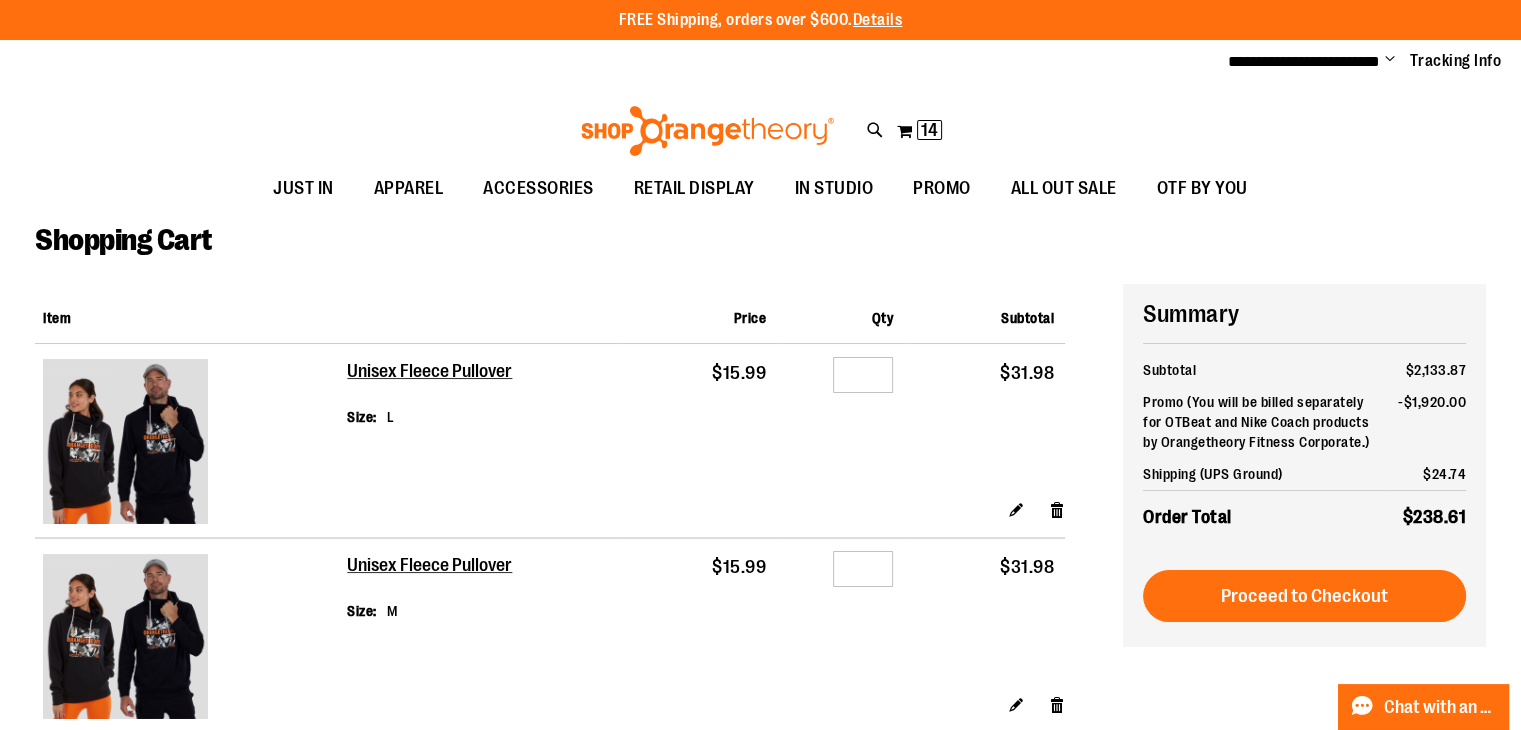 click on "Remove item" at bounding box center [1057, 509] 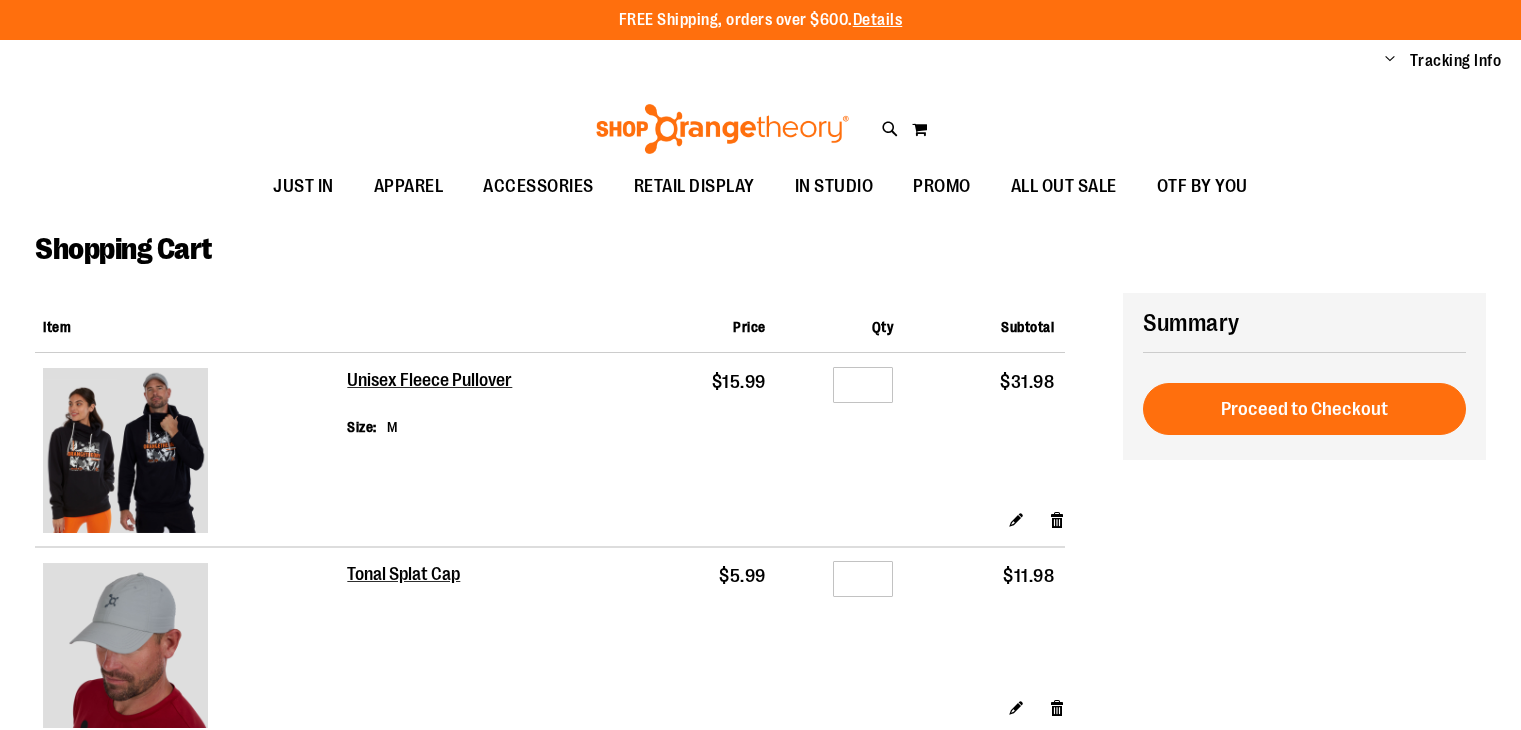scroll, scrollTop: 0, scrollLeft: 0, axis: both 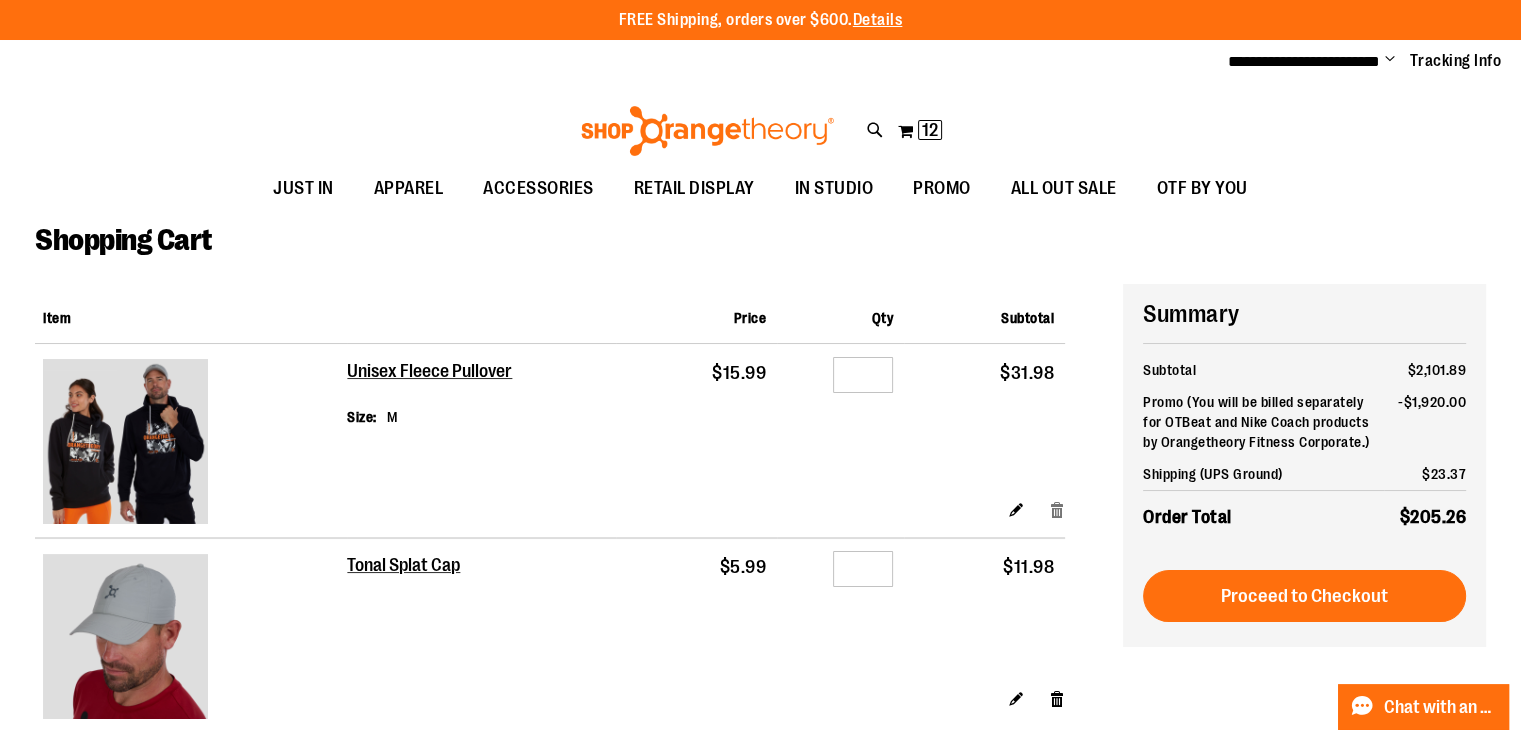click on "Remove item" at bounding box center (1057, 509) 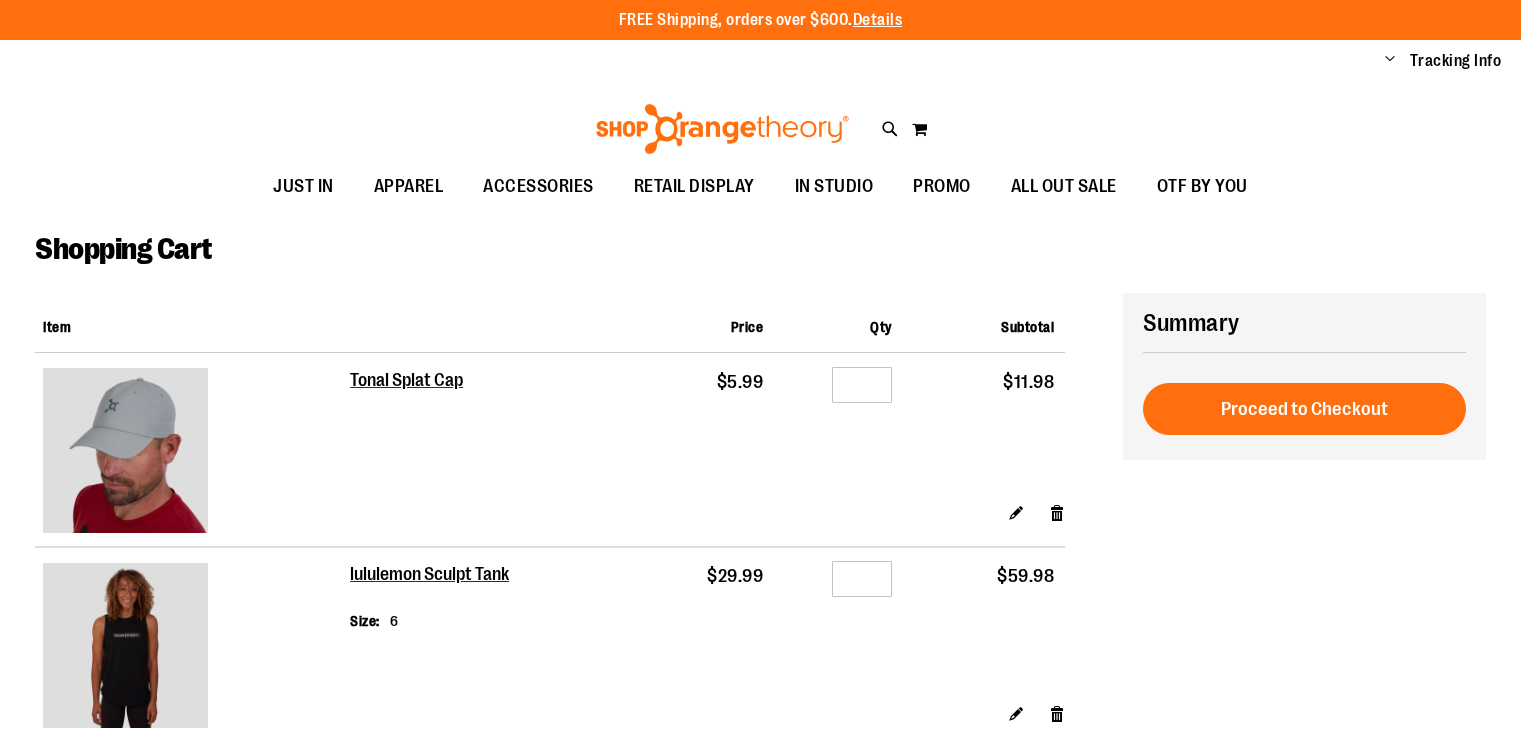 scroll, scrollTop: 0, scrollLeft: 0, axis: both 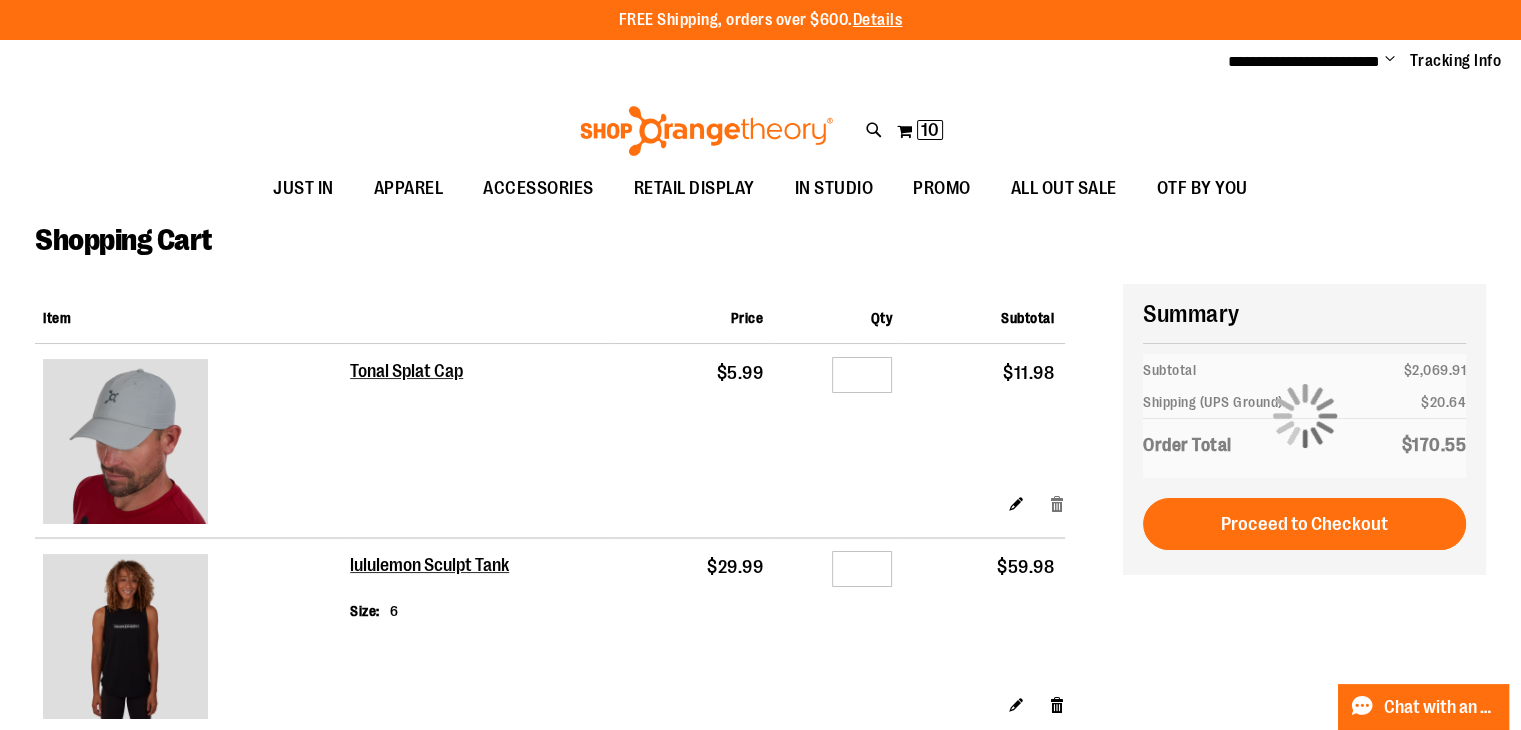 click on "Remove item" at bounding box center [1057, 503] 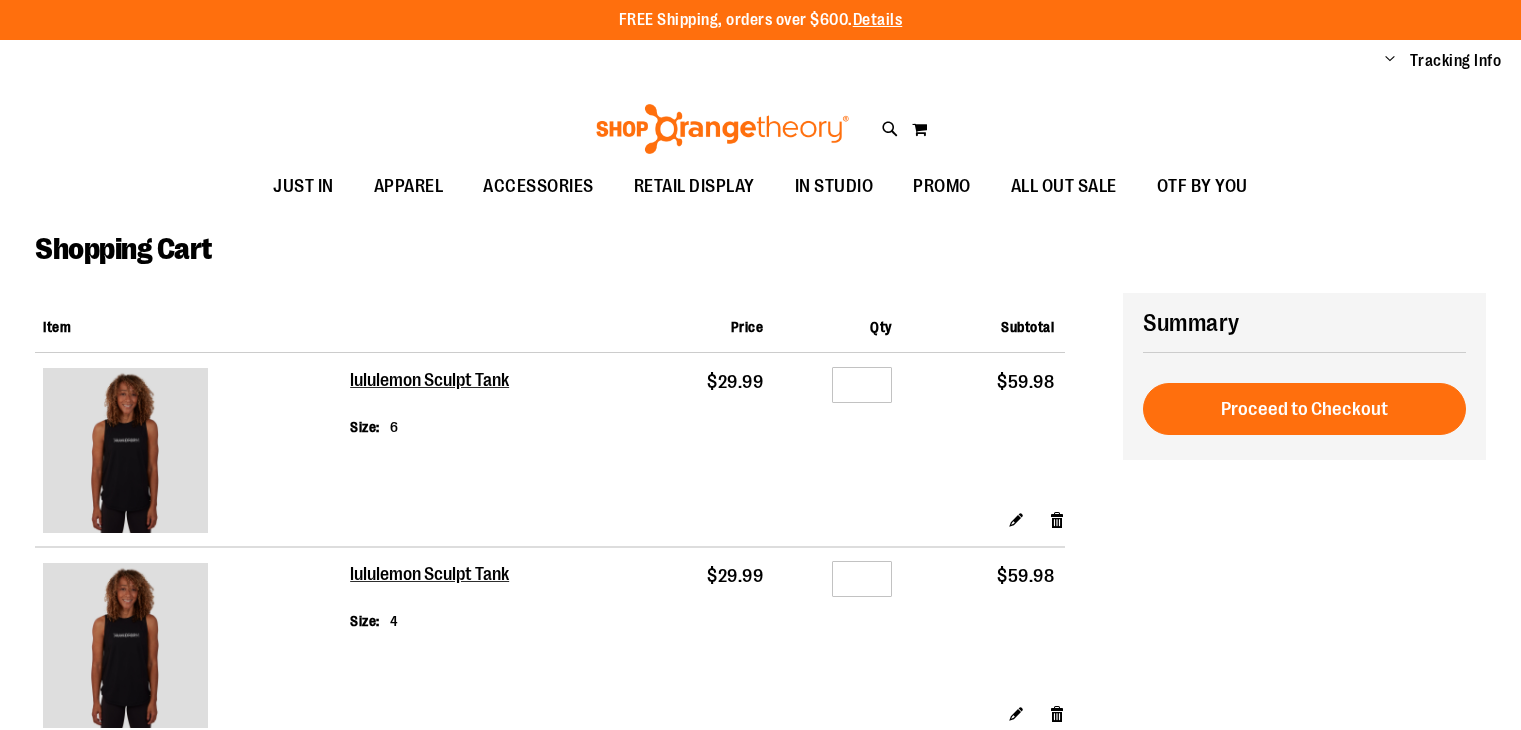scroll, scrollTop: 0, scrollLeft: 0, axis: both 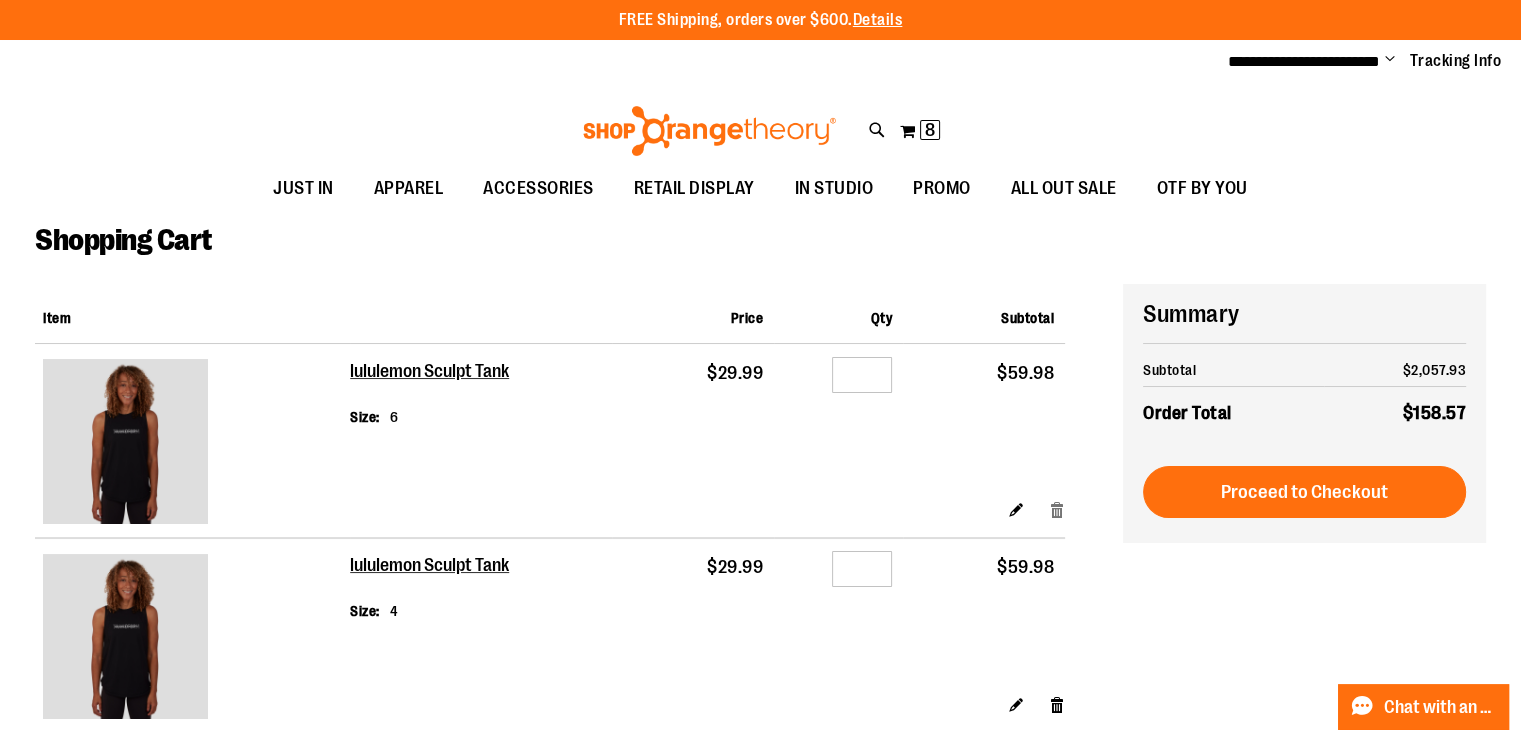 click on "Remove item" at bounding box center [1057, 509] 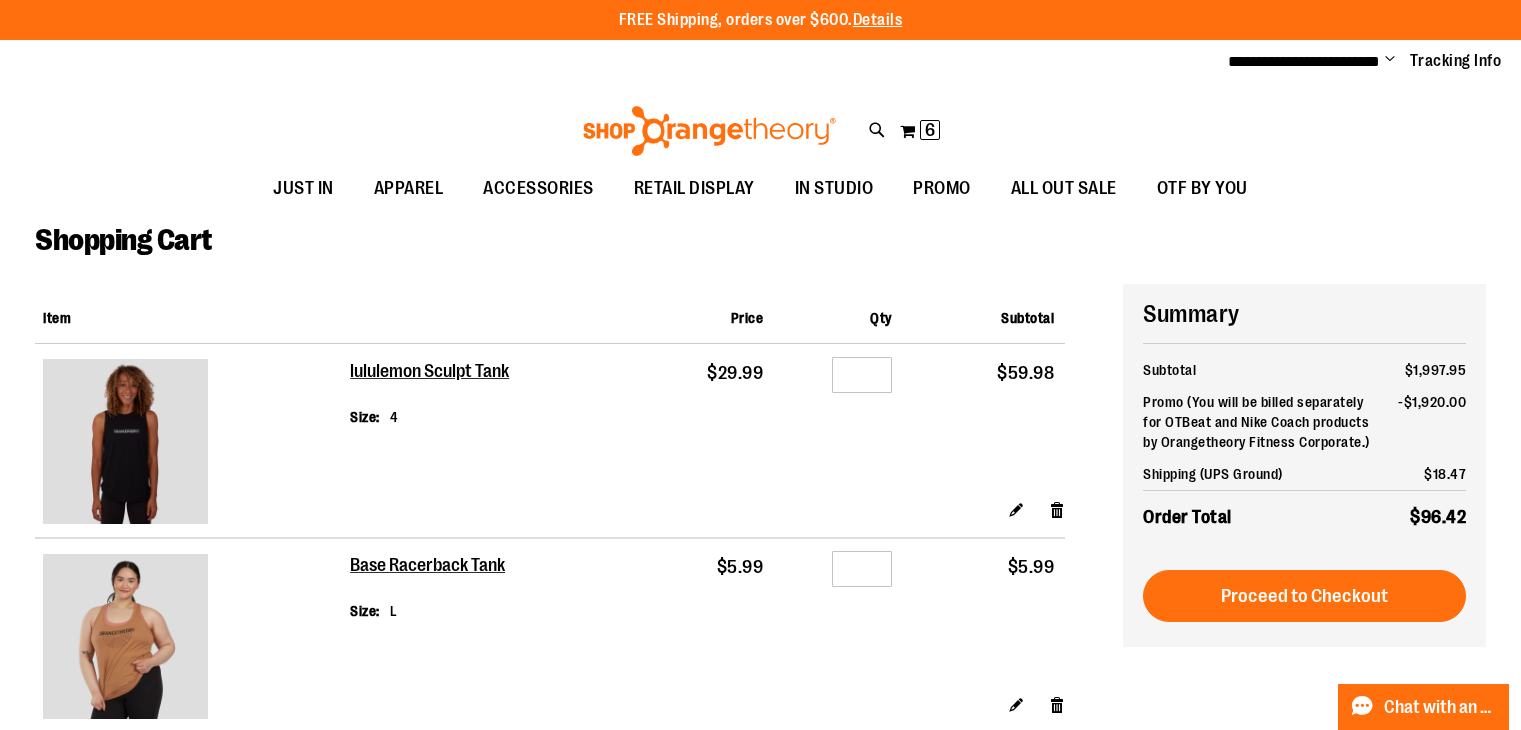 scroll, scrollTop: 0, scrollLeft: 0, axis: both 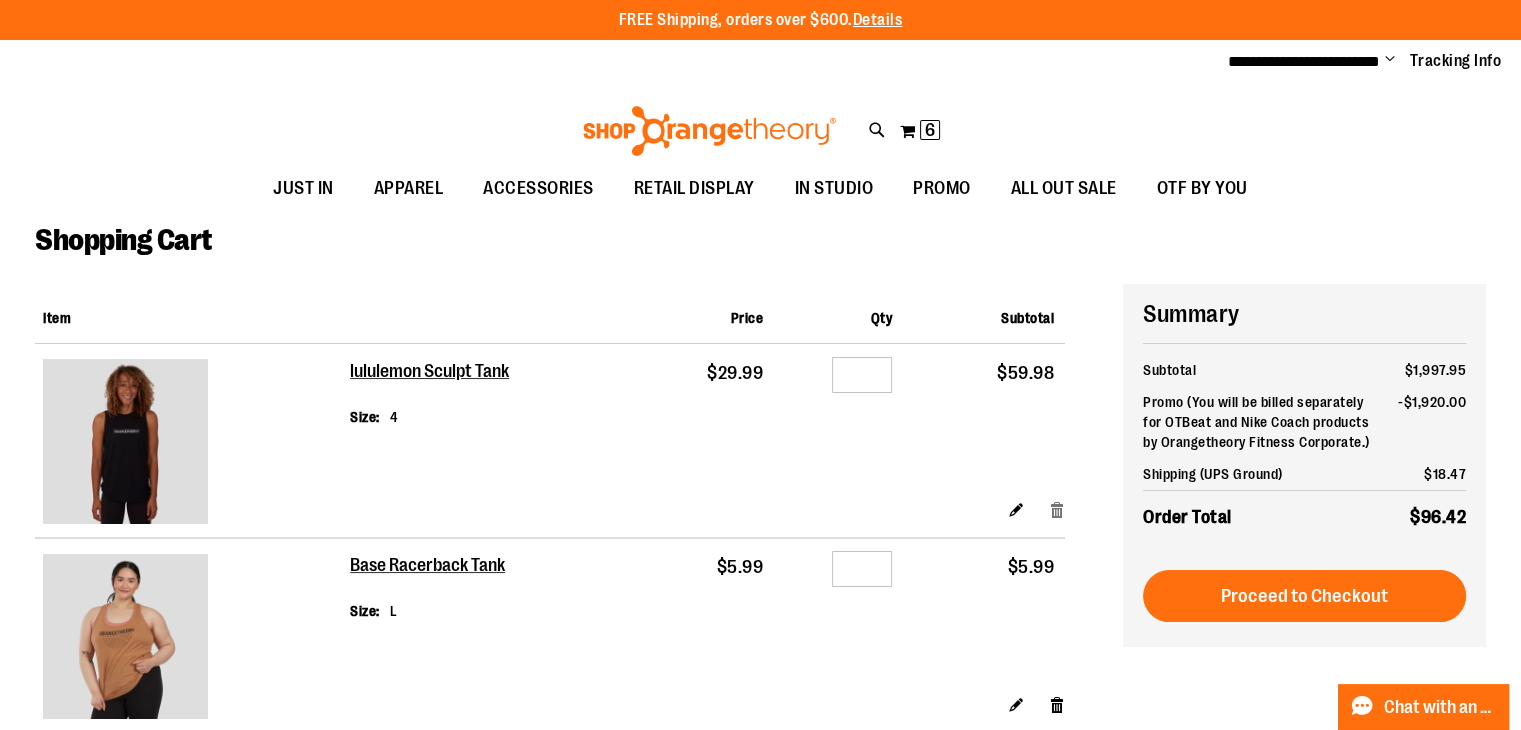click on "Remove item" at bounding box center [1057, 509] 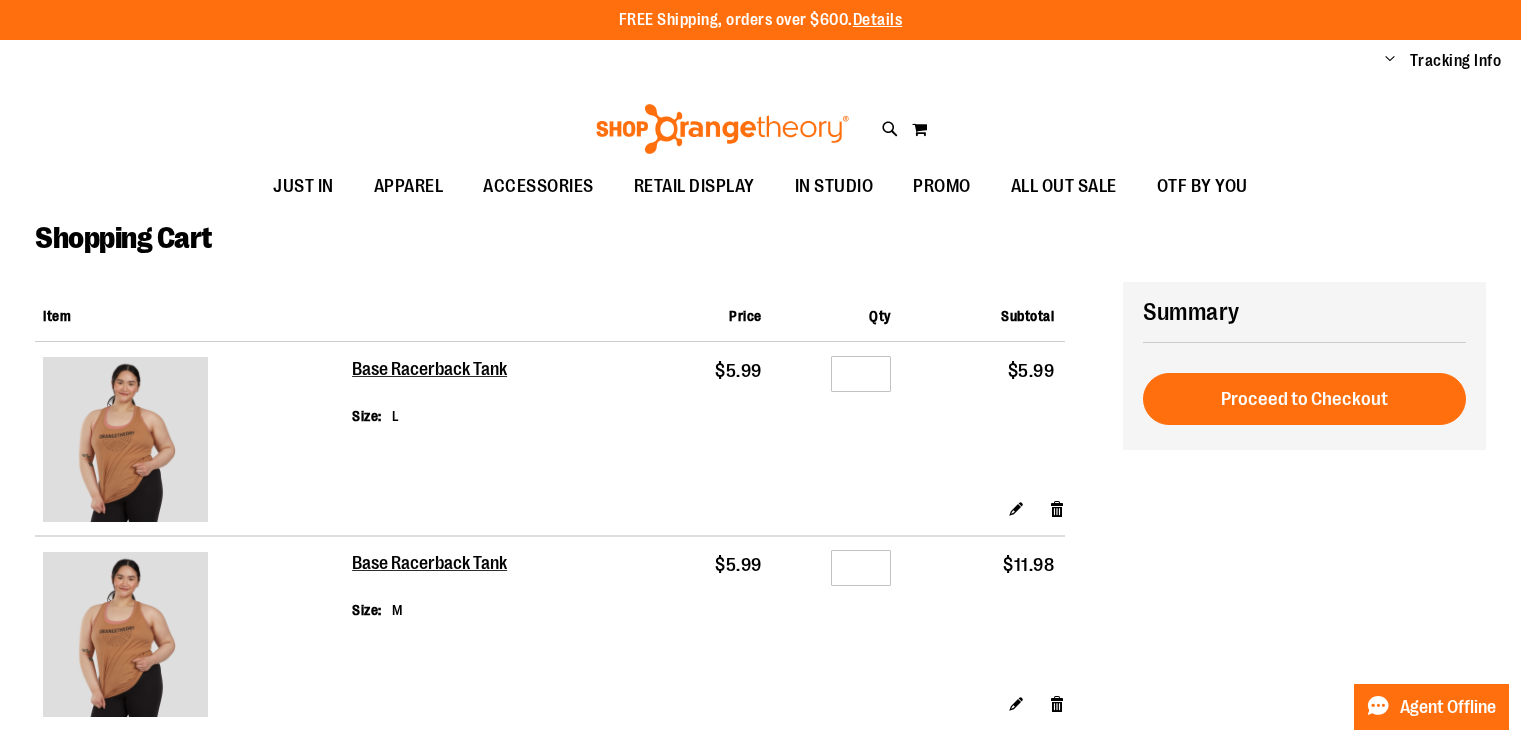 scroll, scrollTop: 0, scrollLeft: 0, axis: both 